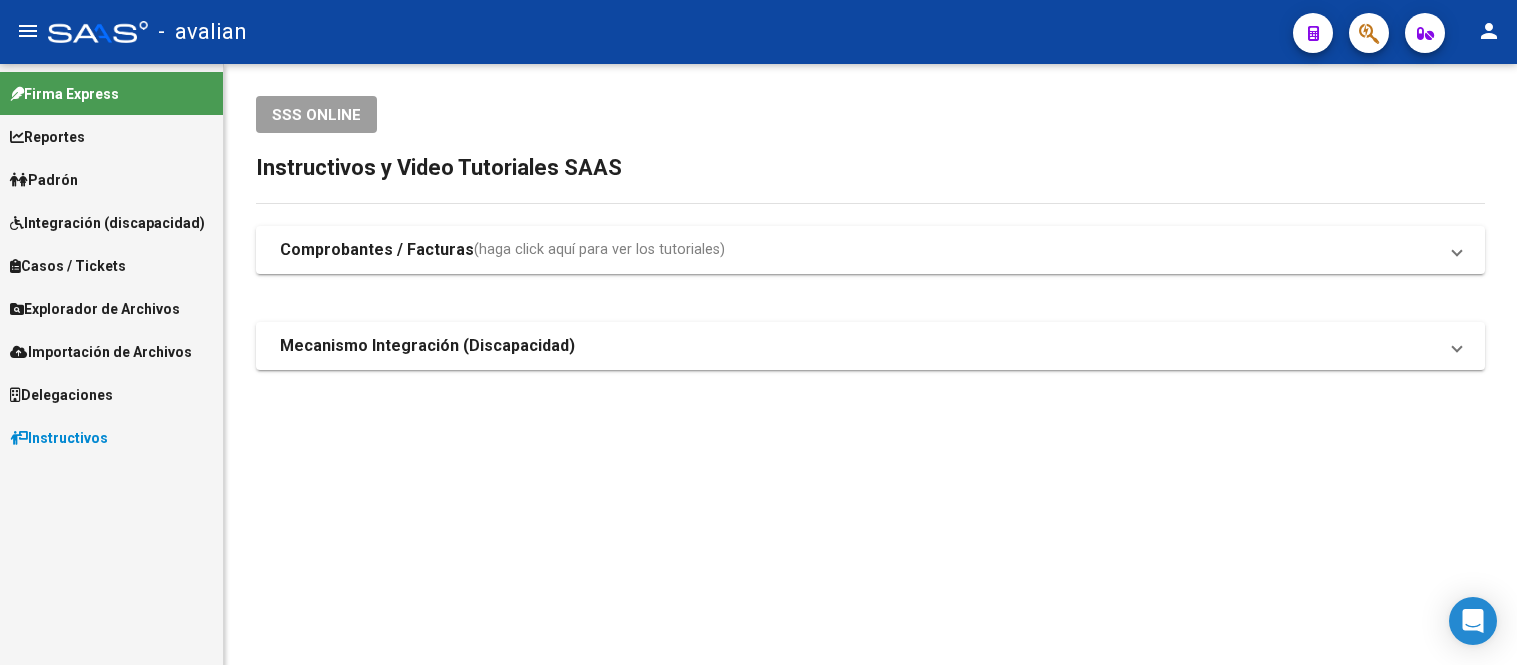 scroll, scrollTop: 0, scrollLeft: 0, axis: both 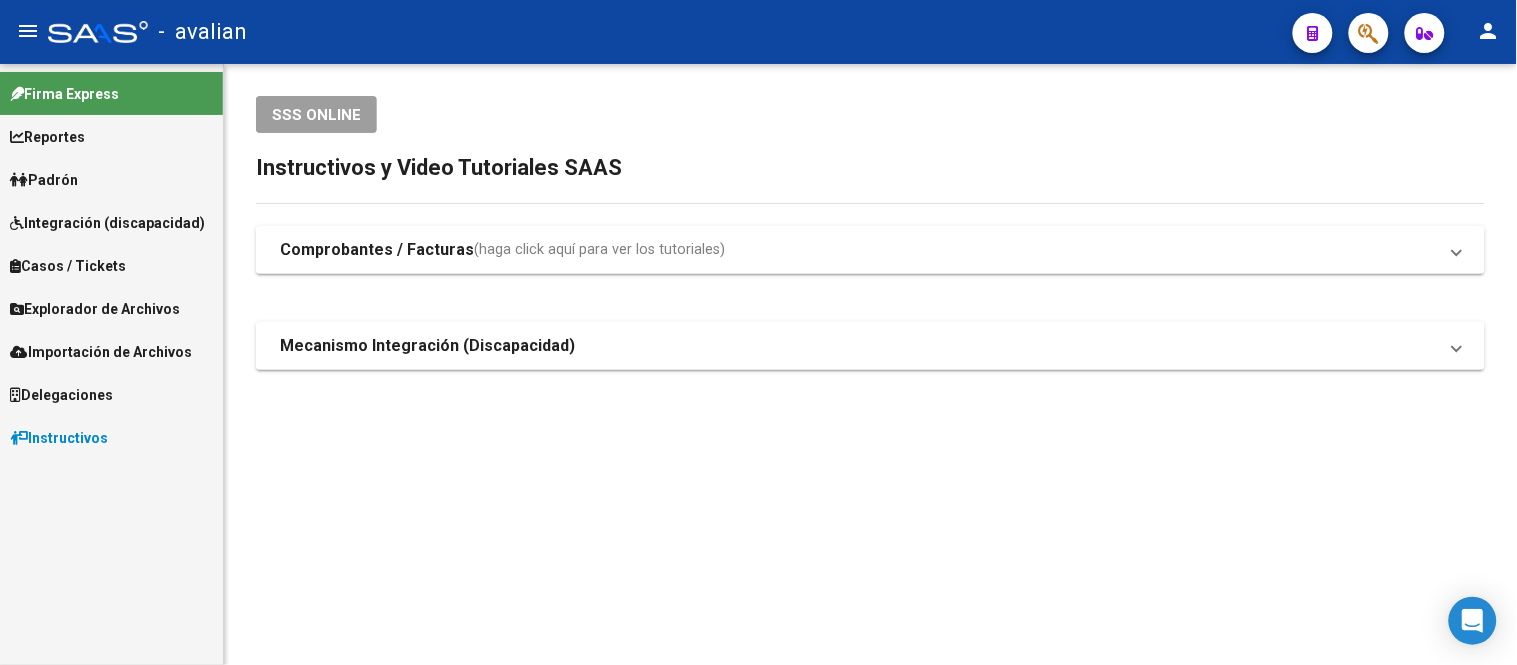 click on "Padrón" at bounding box center [111, 179] 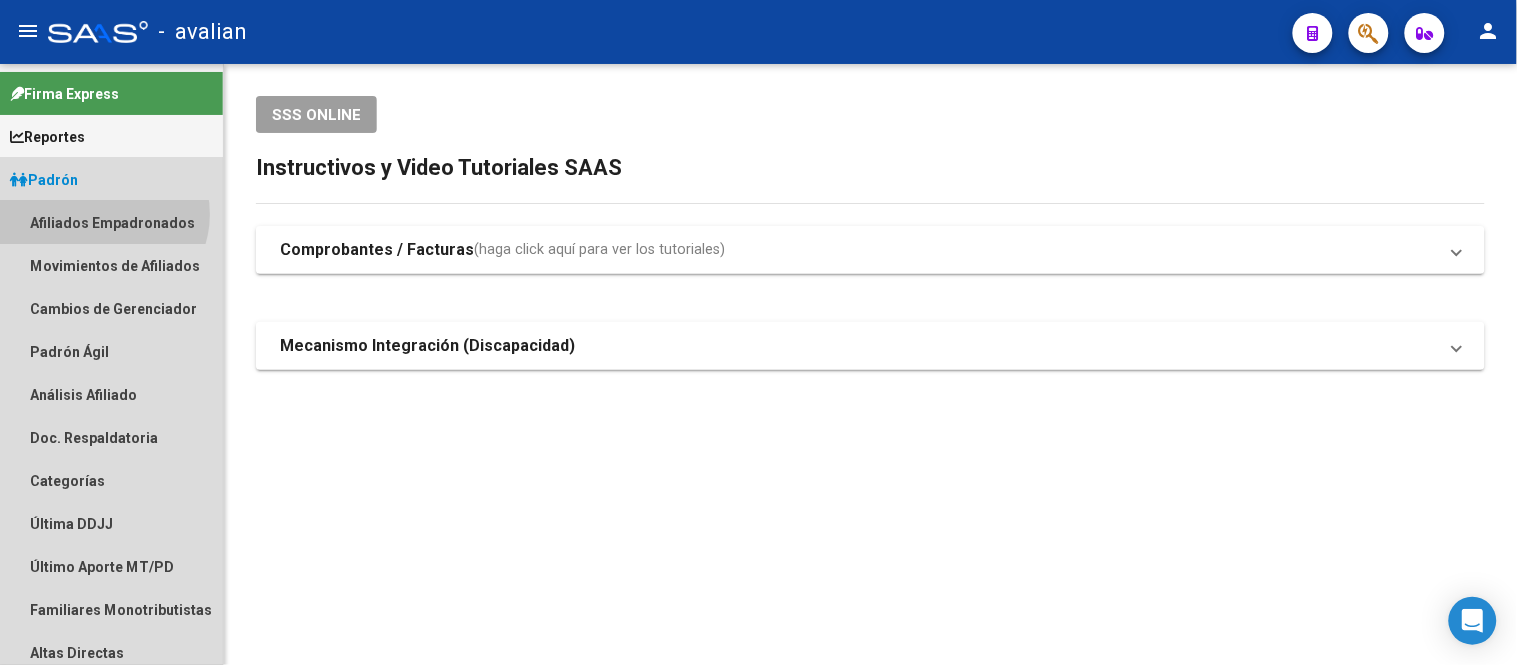 click on "Afiliados Empadronados" at bounding box center [111, 222] 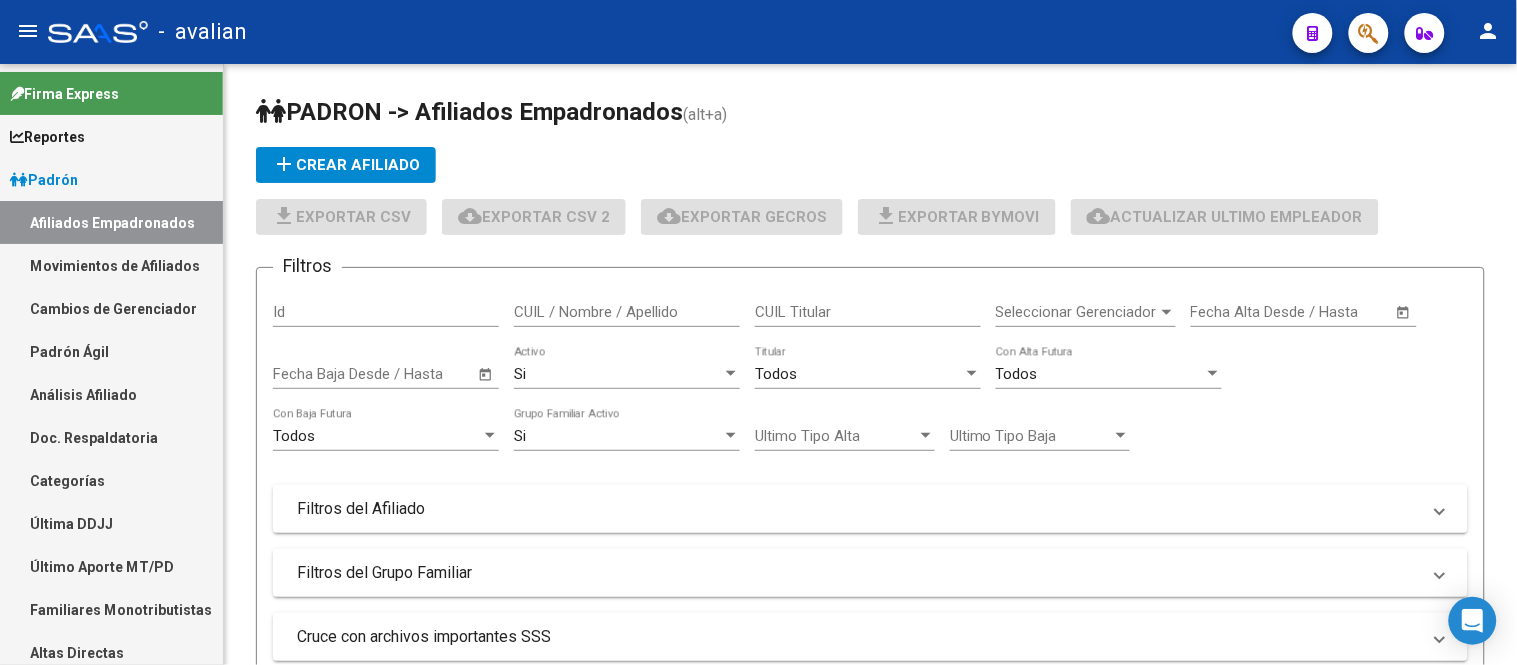 click on "CUIL / Nombre / Apellido" at bounding box center [627, 312] 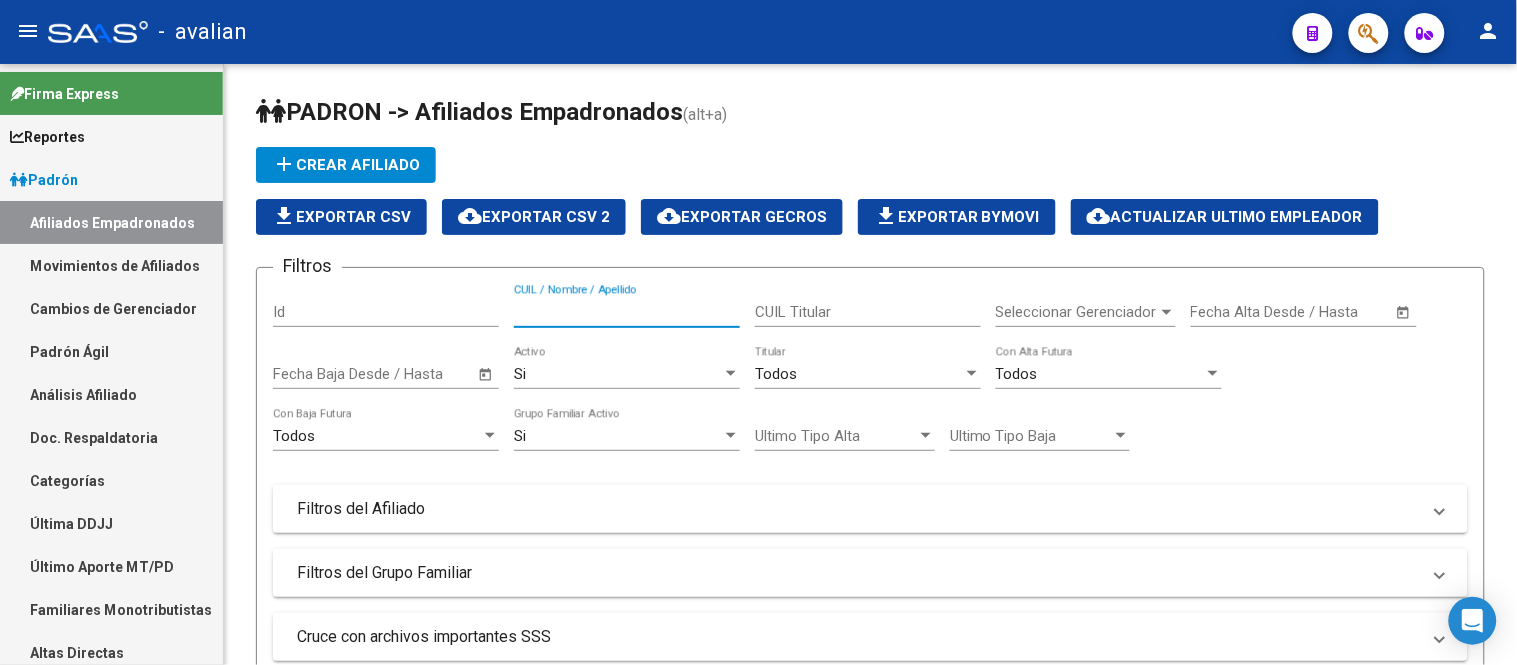 paste on "[CUIL]" 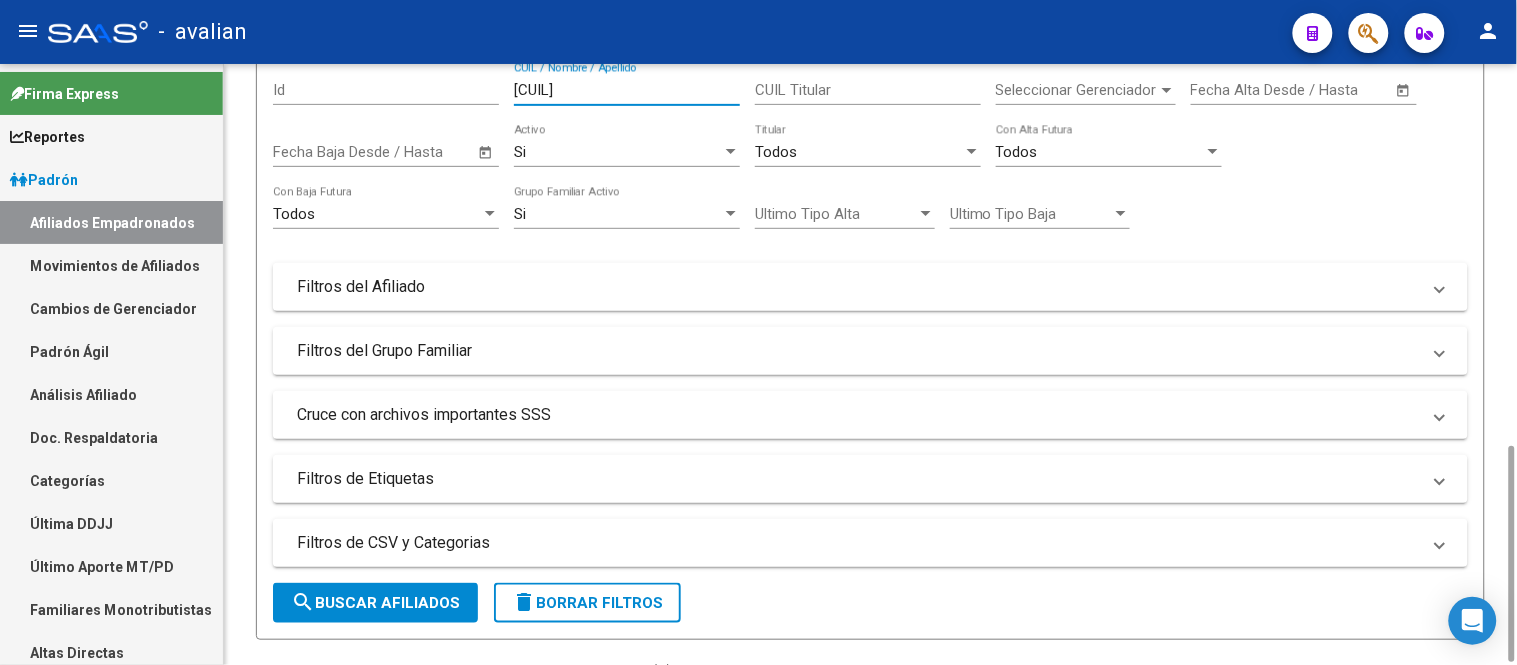 scroll, scrollTop: 666, scrollLeft: 0, axis: vertical 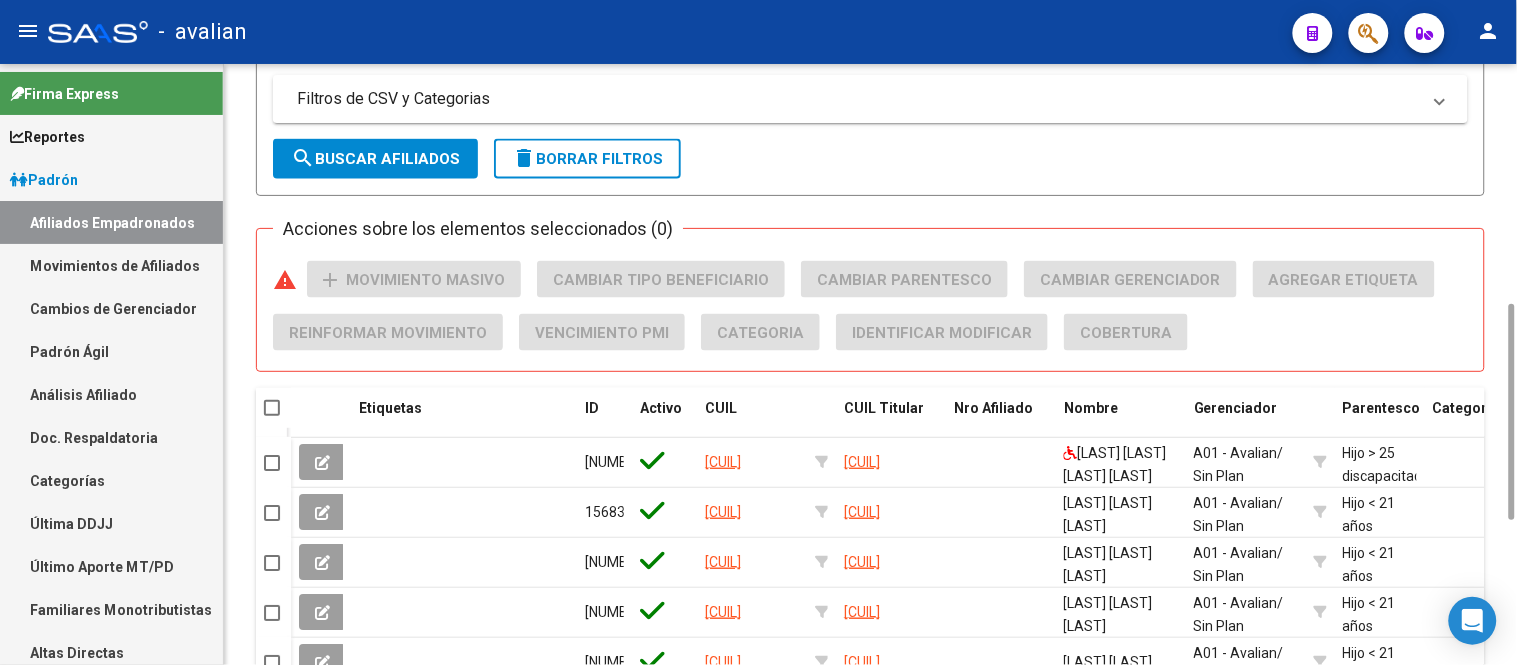 click on "search  Buscar Afiliados" 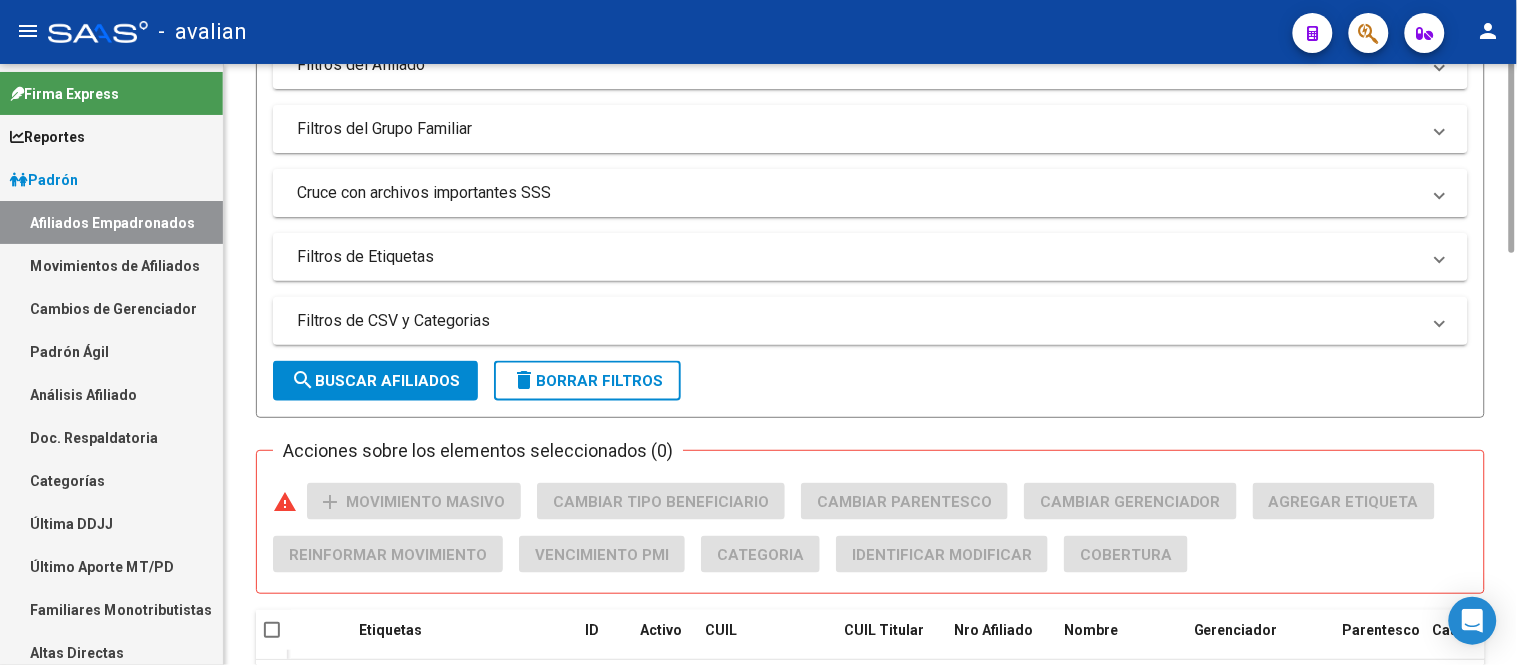 scroll, scrollTop: 0, scrollLeft: 0, axis: both 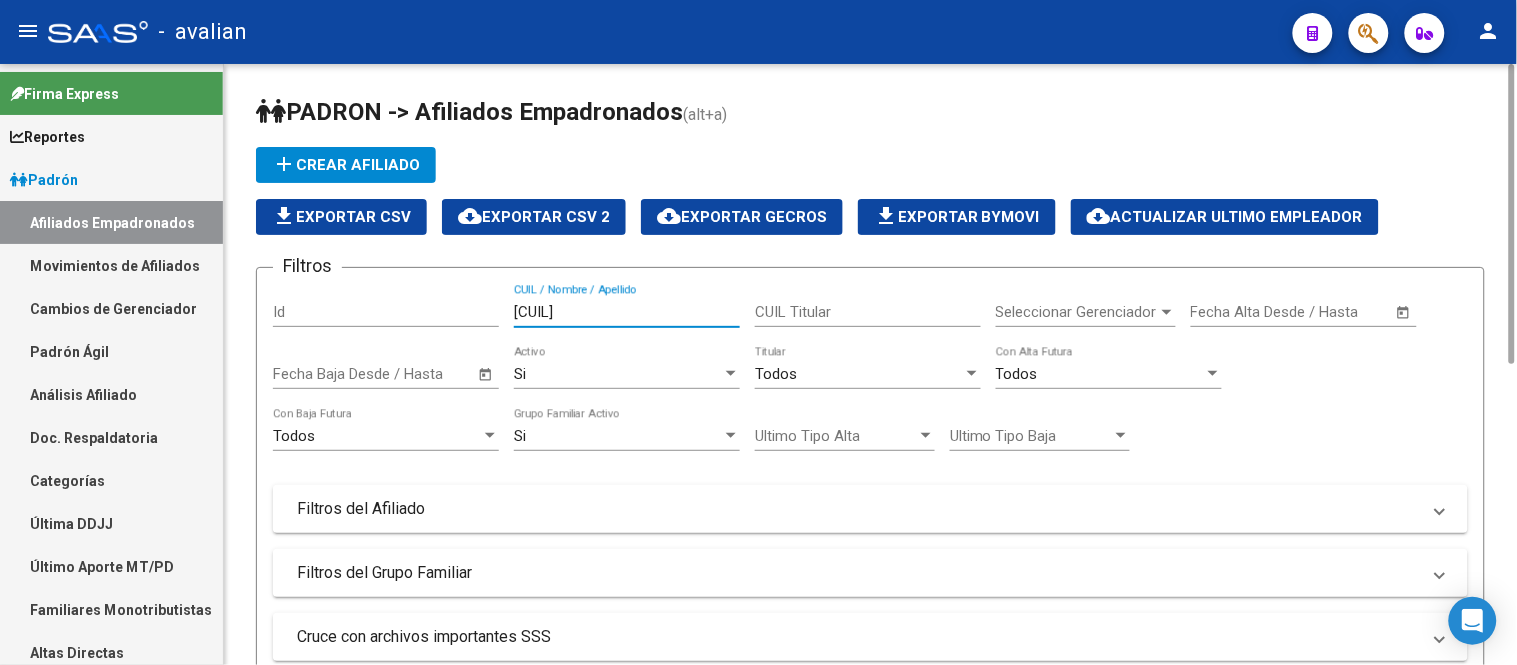 click on "[CUIL]" at bounding box center (627, 312) 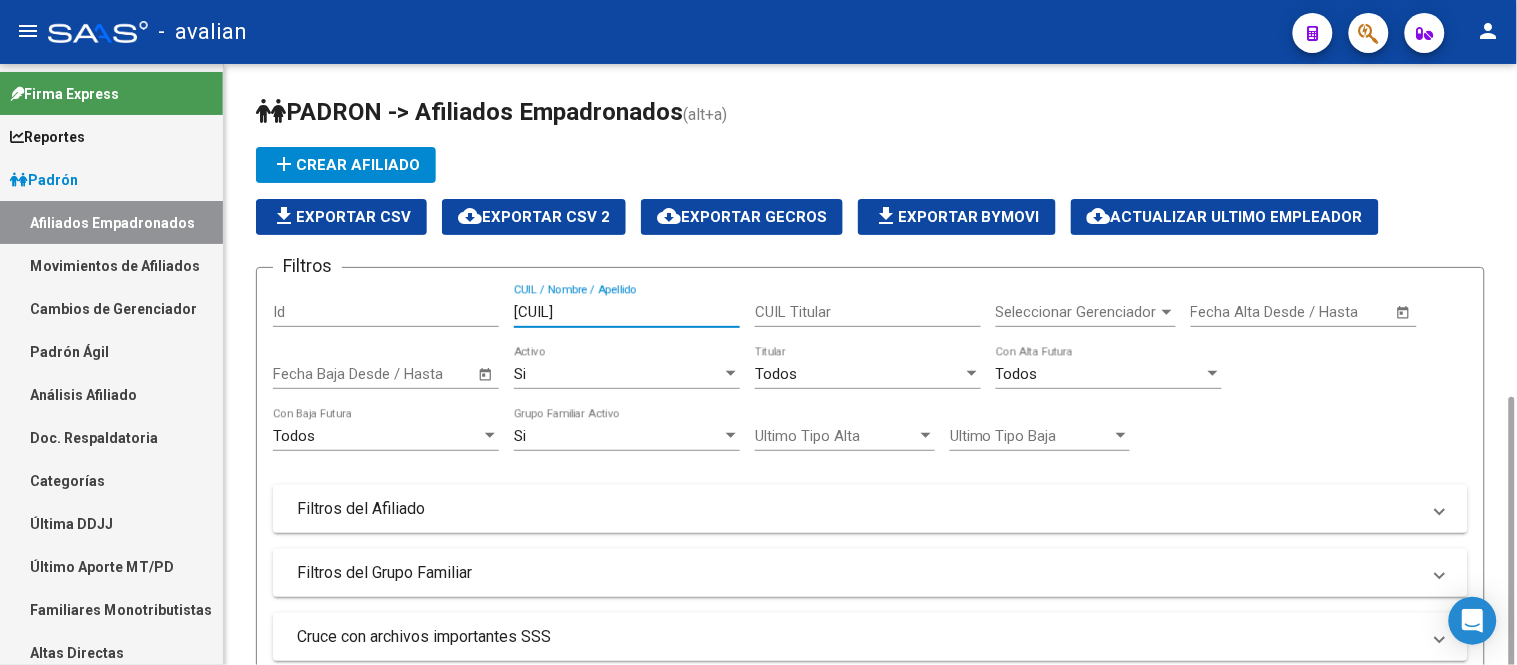 scroll, scrollTop: 222, scrollLeft: 0, axis: vertical 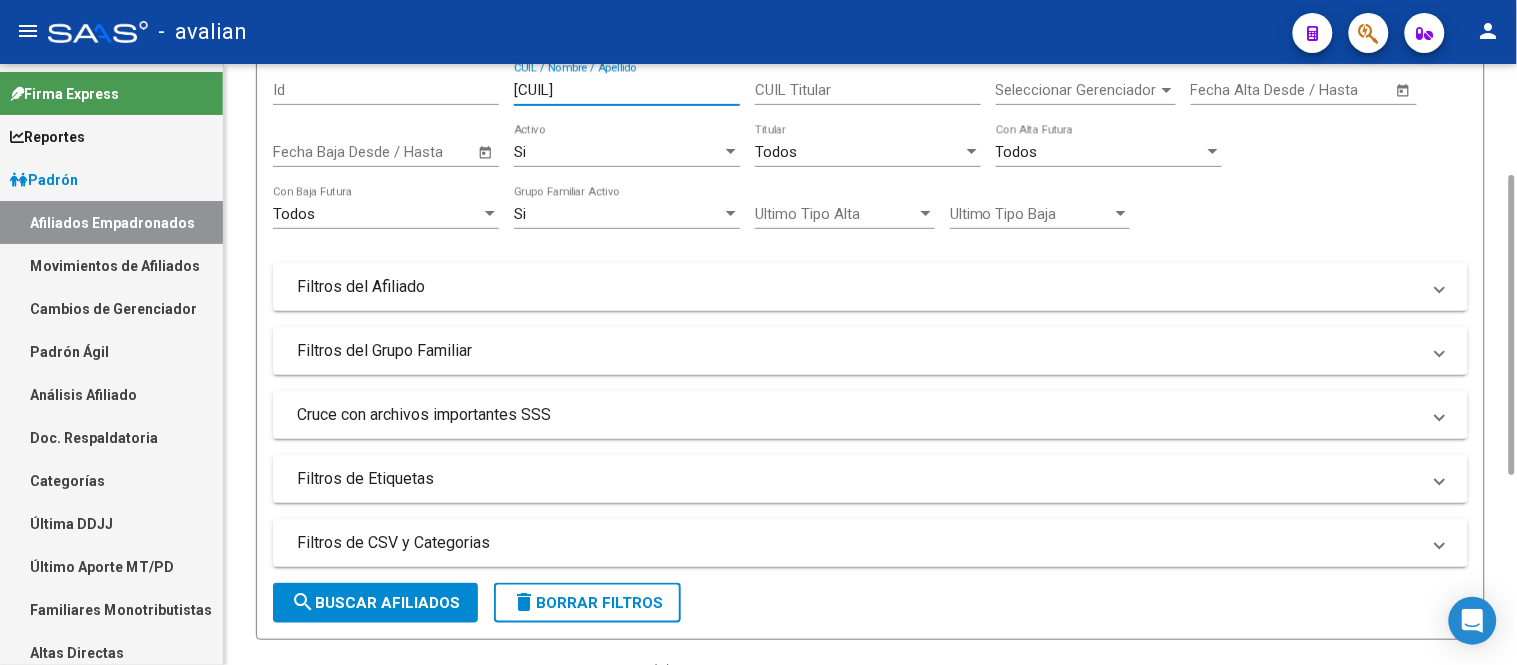 type on "[CUIL]" 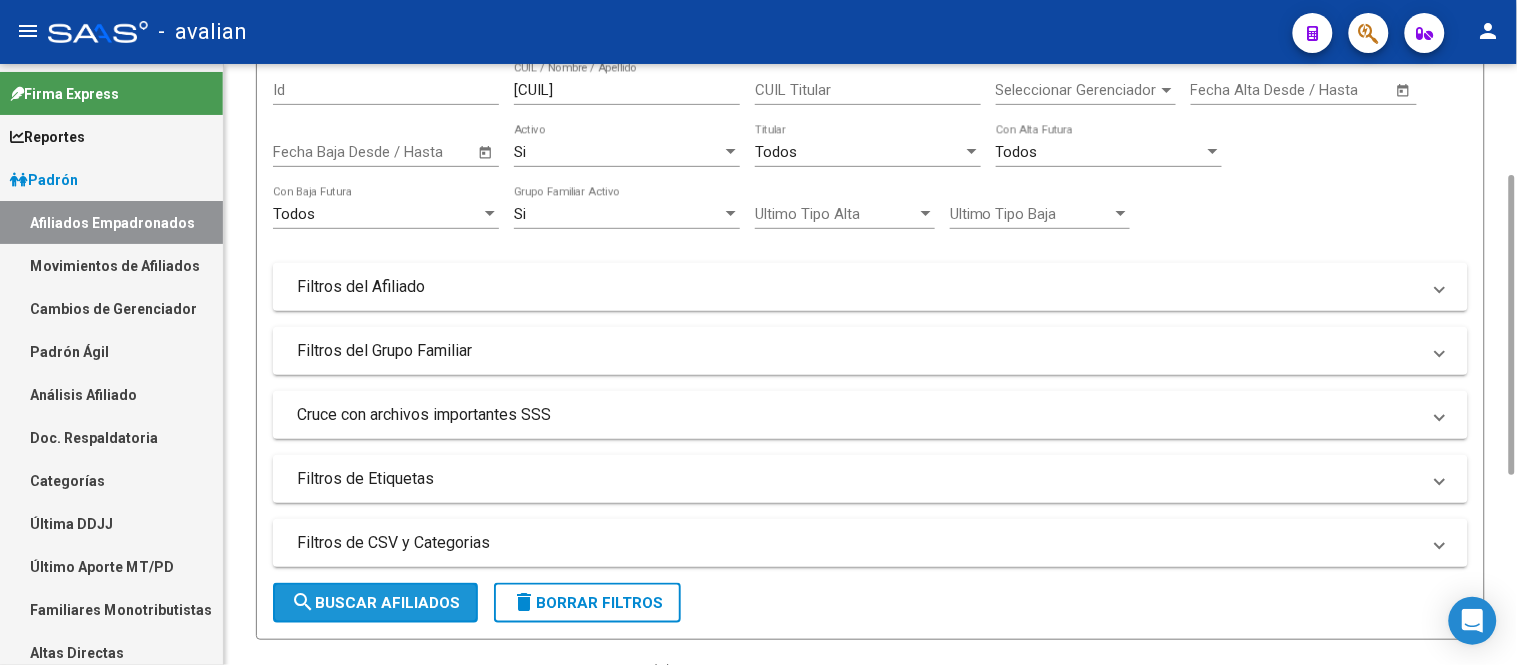click on "search  Buscar Afiliados" 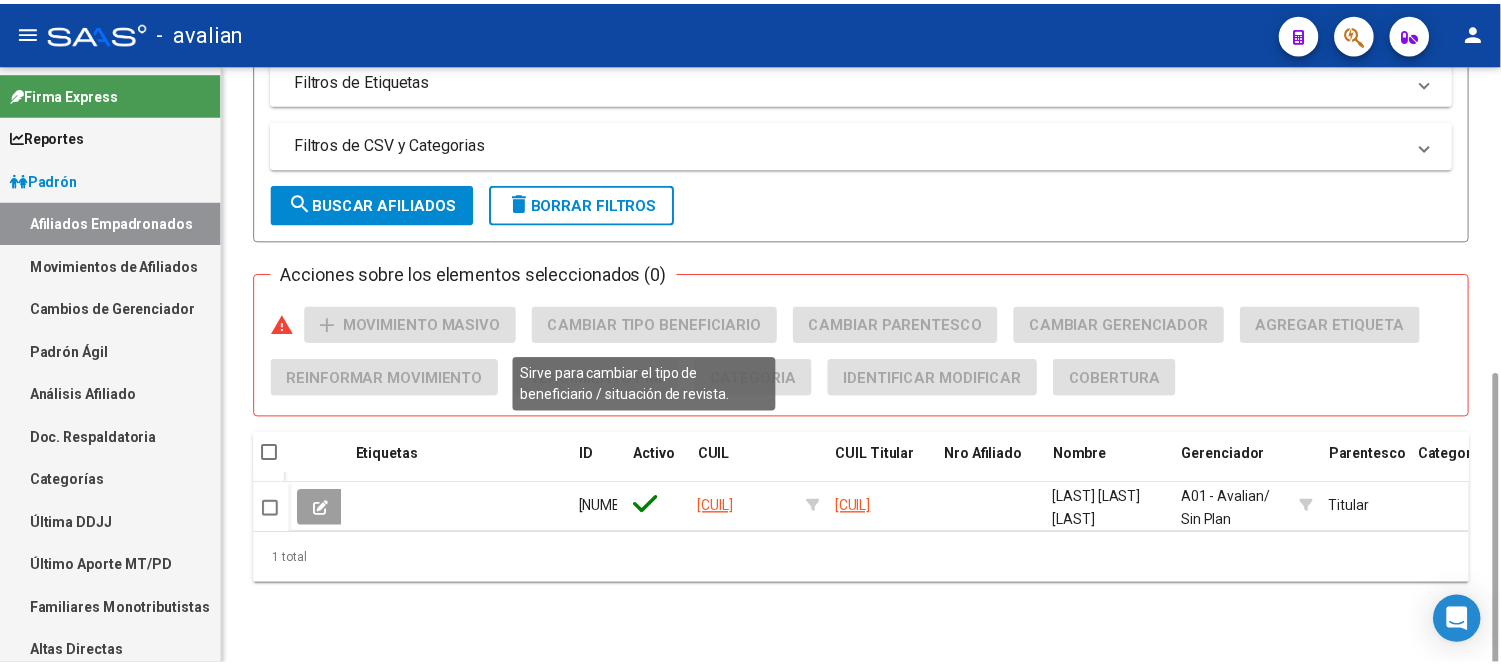 scroll, scrollTop: 623, scrollLeft: 0, axis: vertical 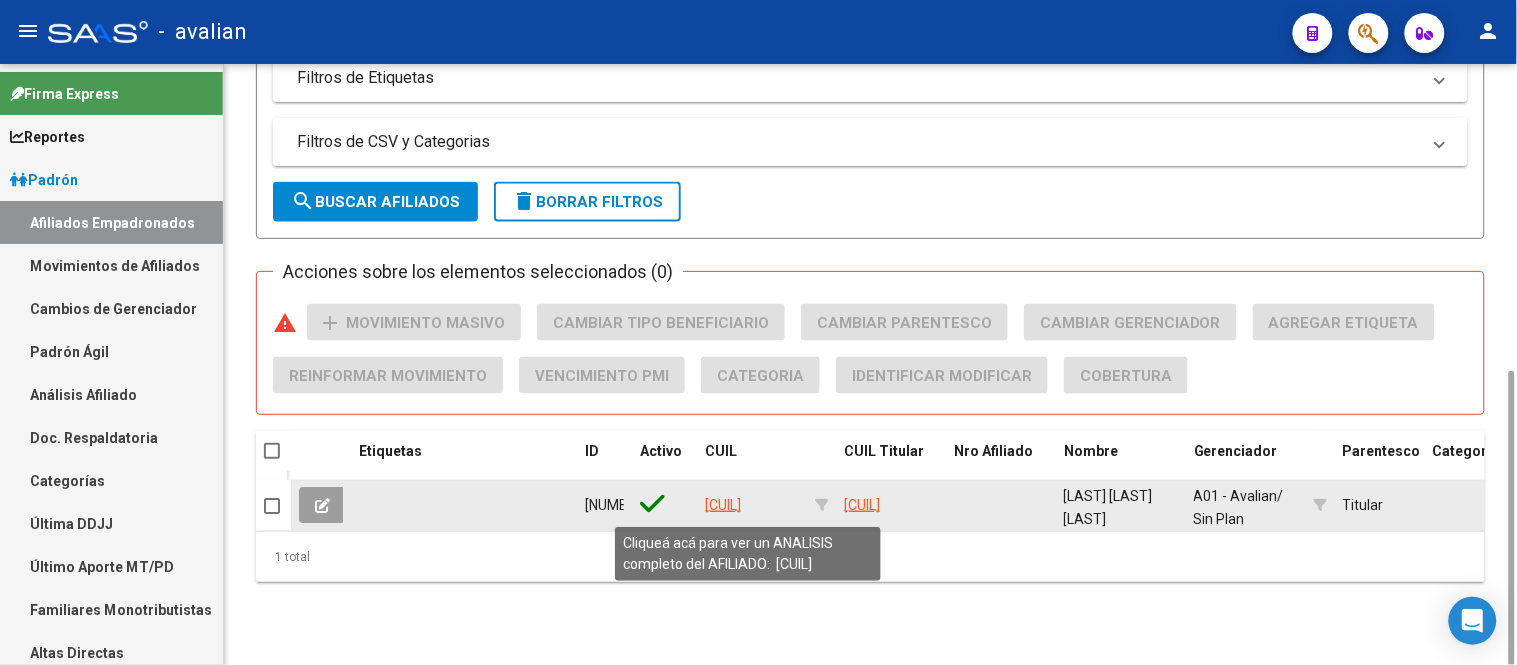 click on "[CUIL]" 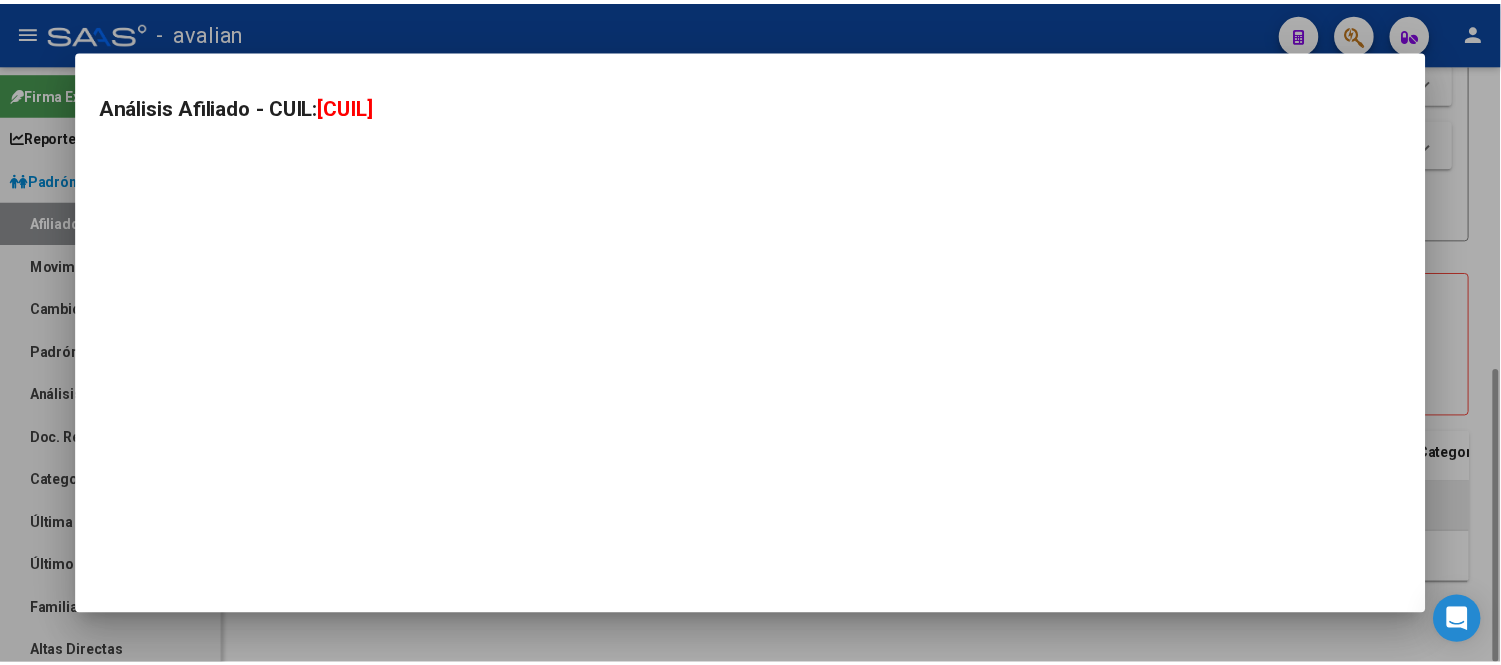 scroll, scrollTop: 621, scrollLeft: 0, axis: vertical 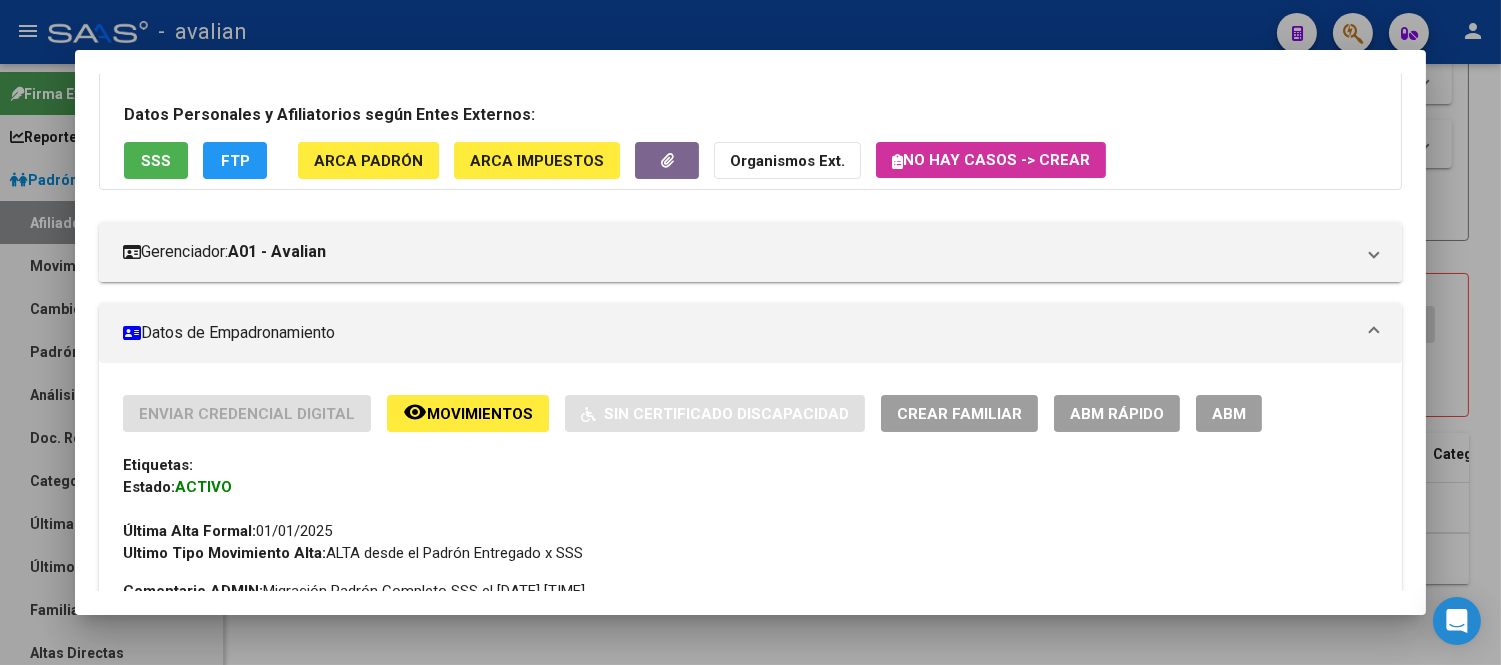 click on "Crear Familiar" at bounding box center (959, 414) 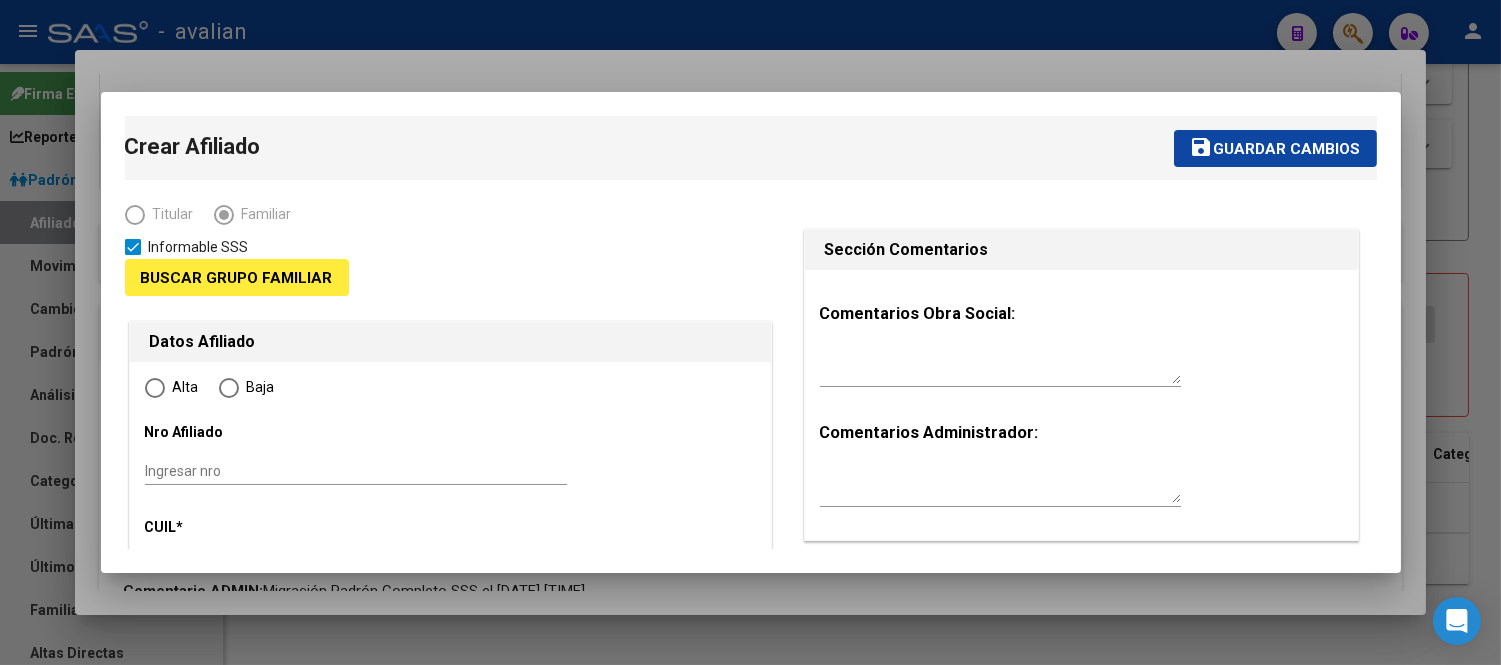 type on "30-50795084-8" 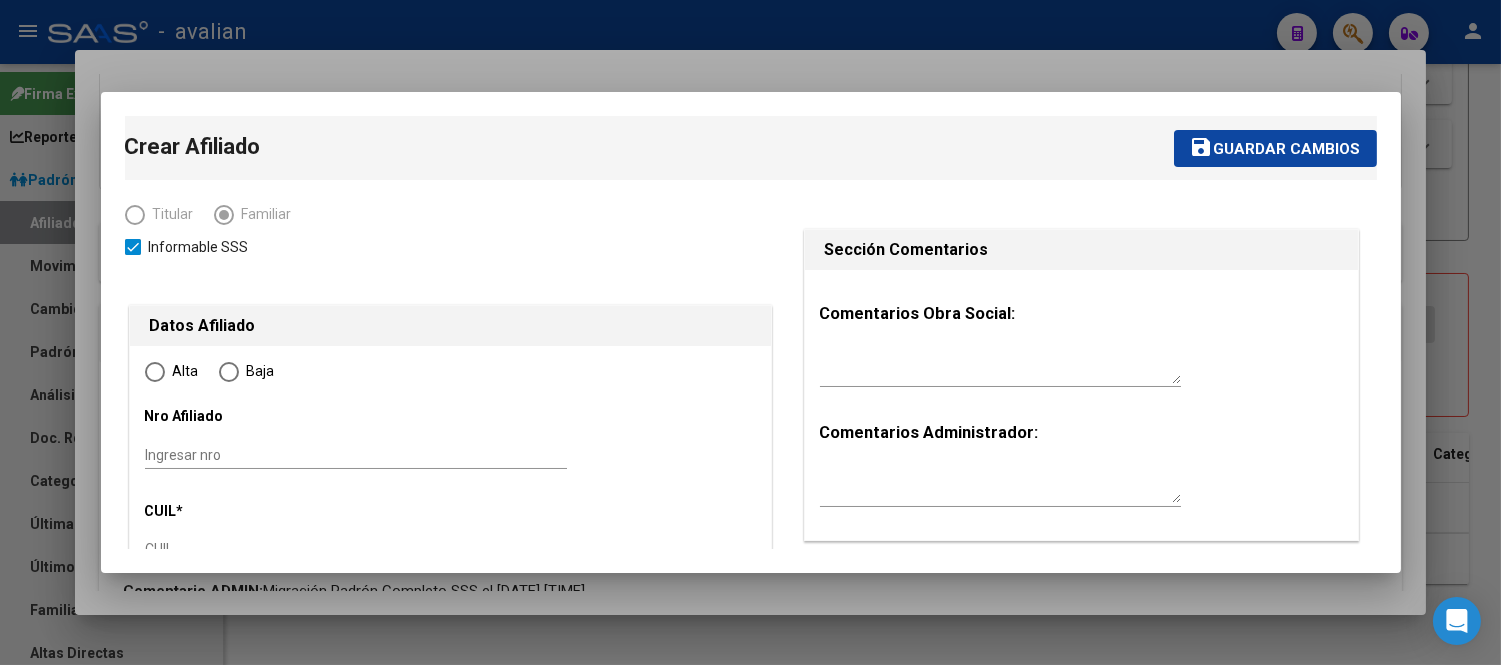 type on "CHACABUCO" 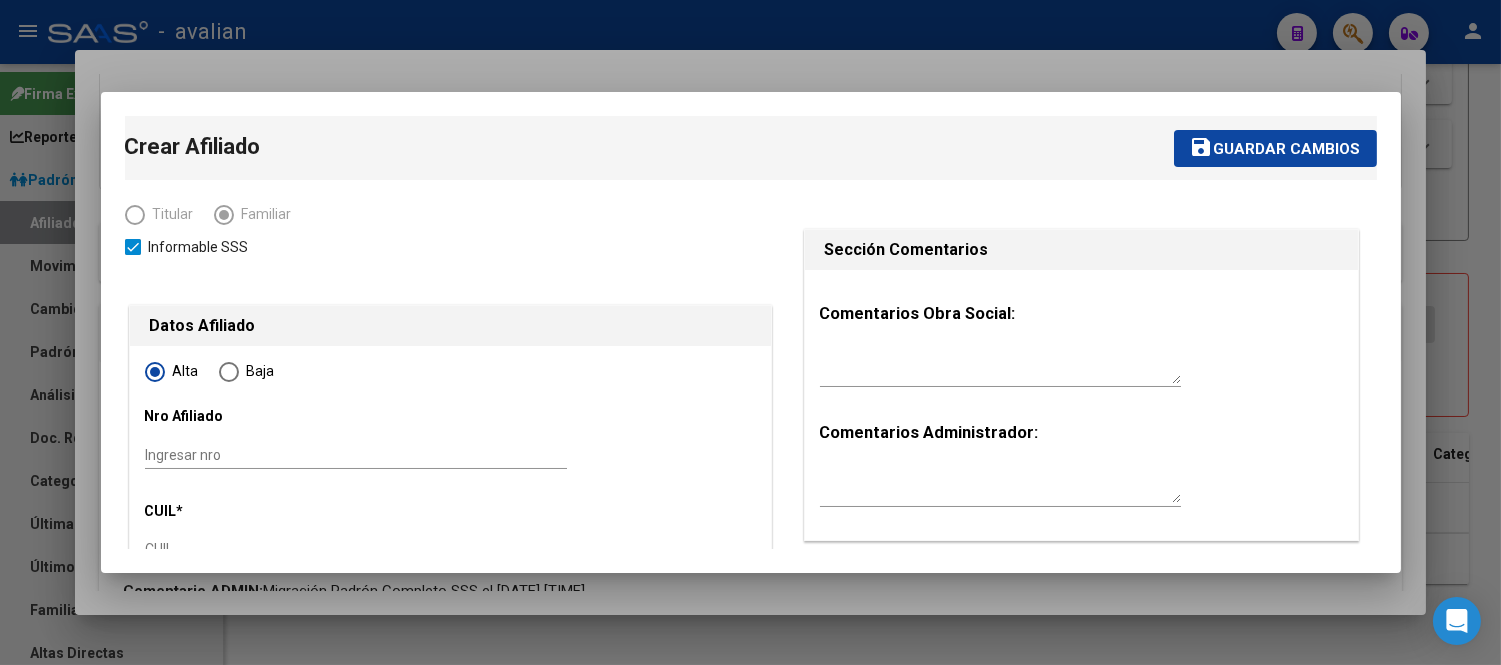 type on "30-50795084-8" 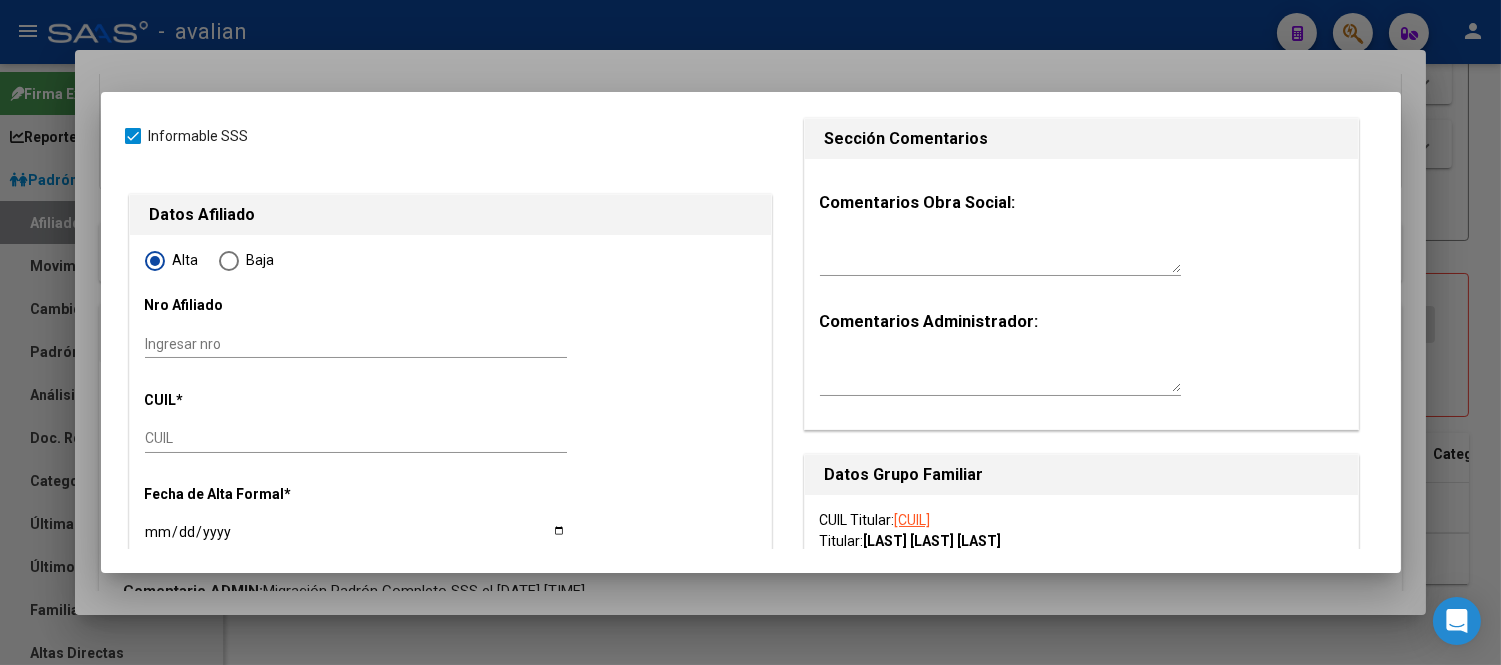 click on "Ingresar nro" at bounding box center (356, 344) 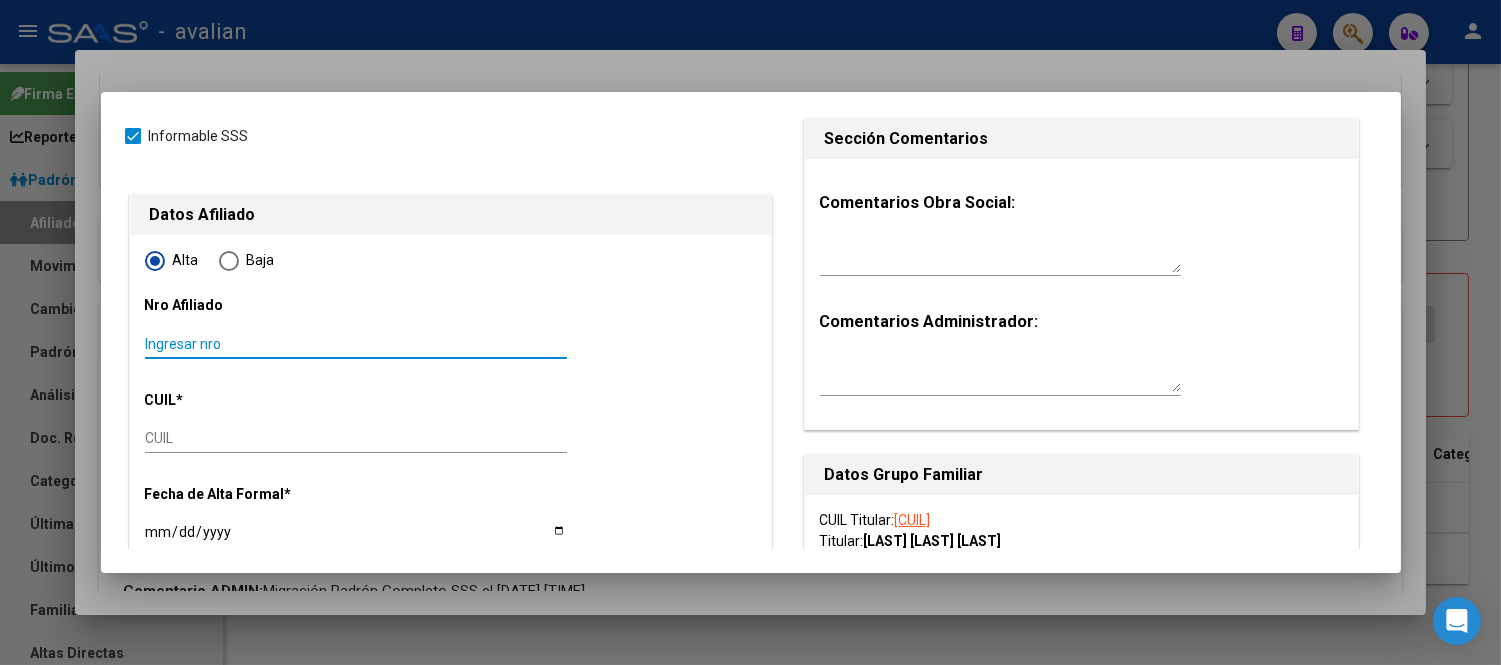 paste on "[CUIL]" 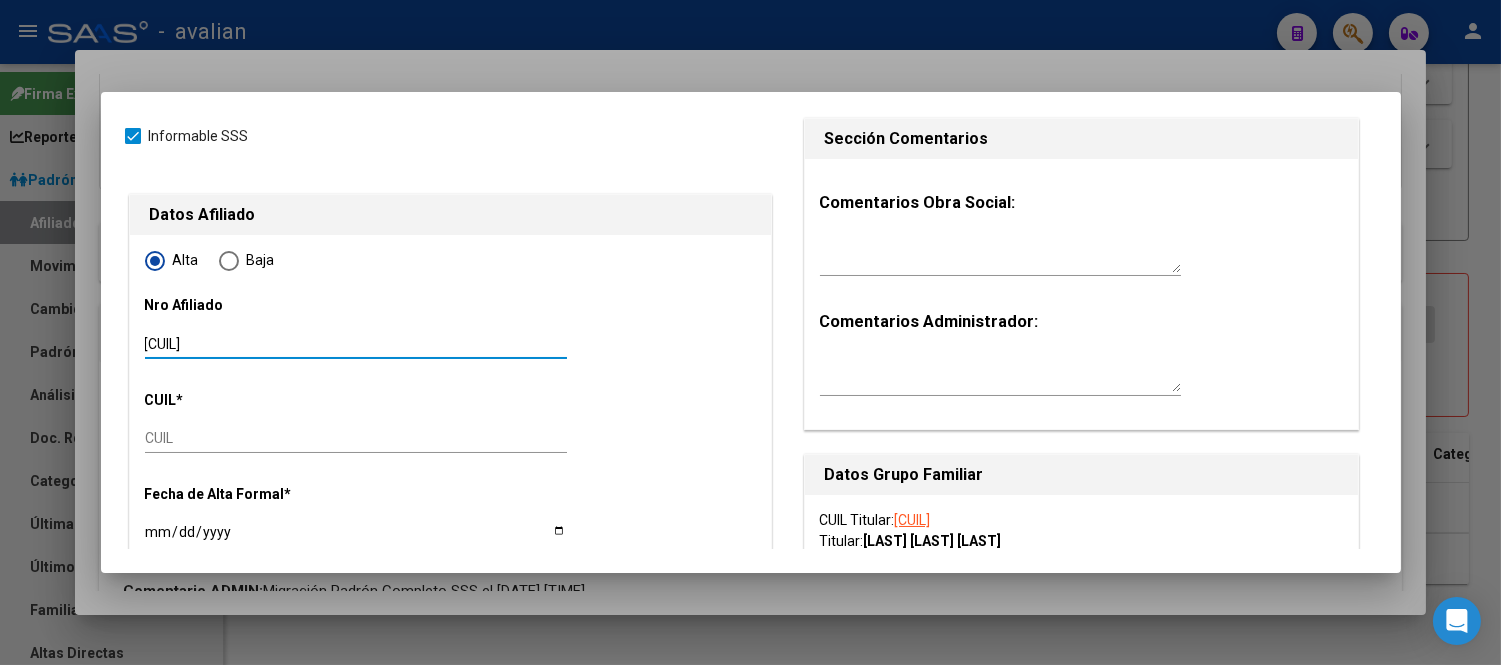 type on "[CUIL]" 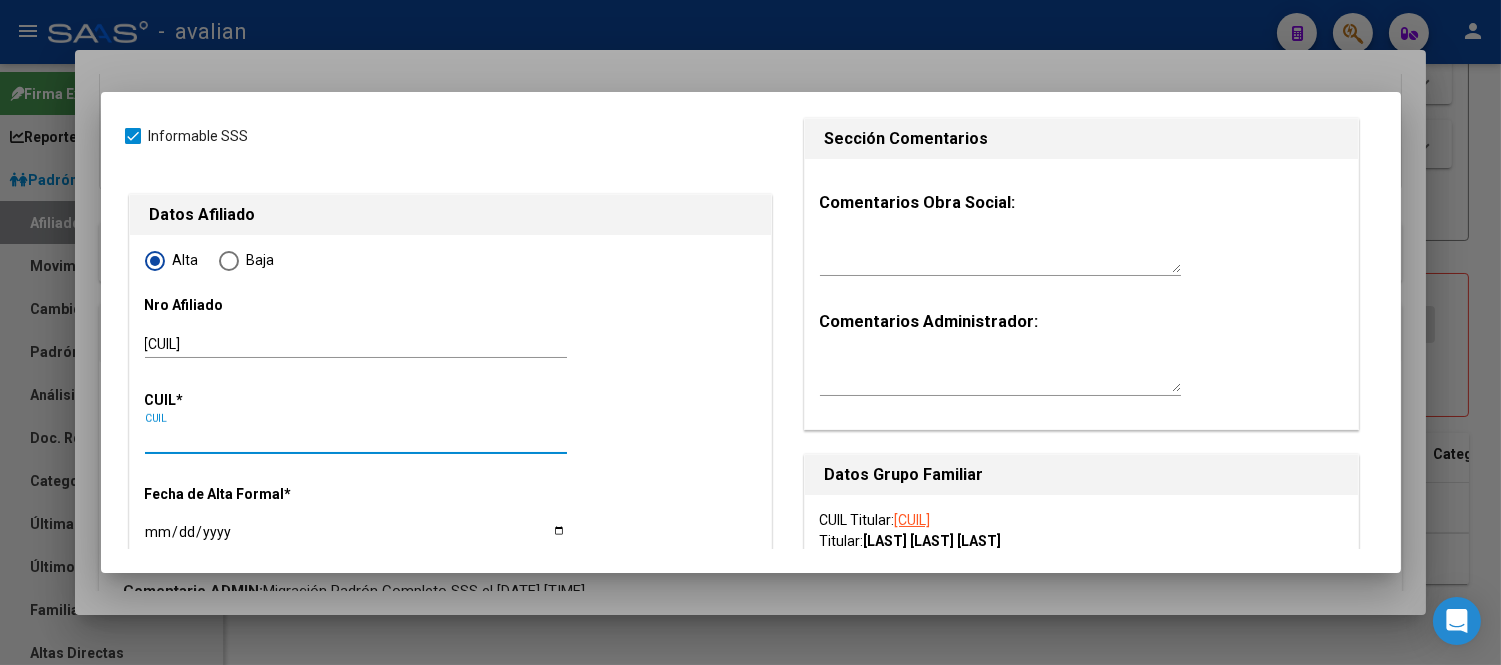 paste on "[CUIL]" 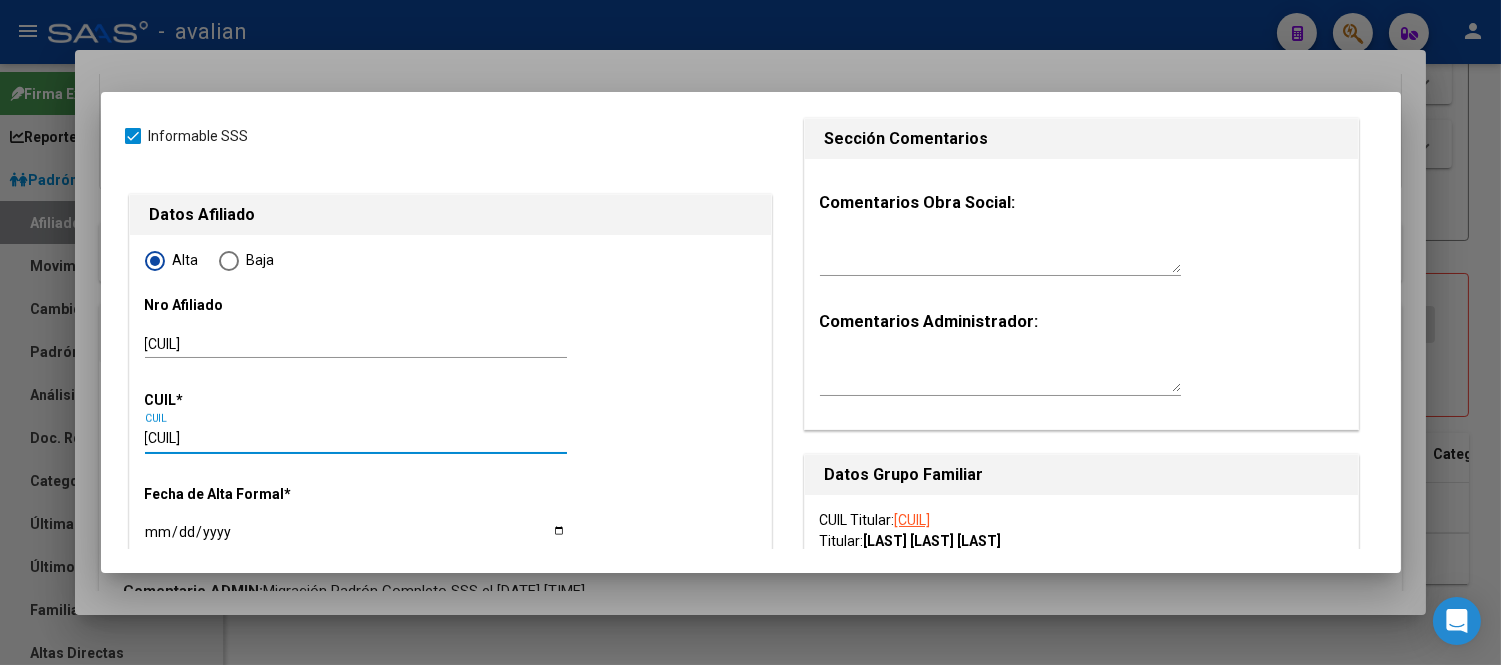 type on "[CUIL]" 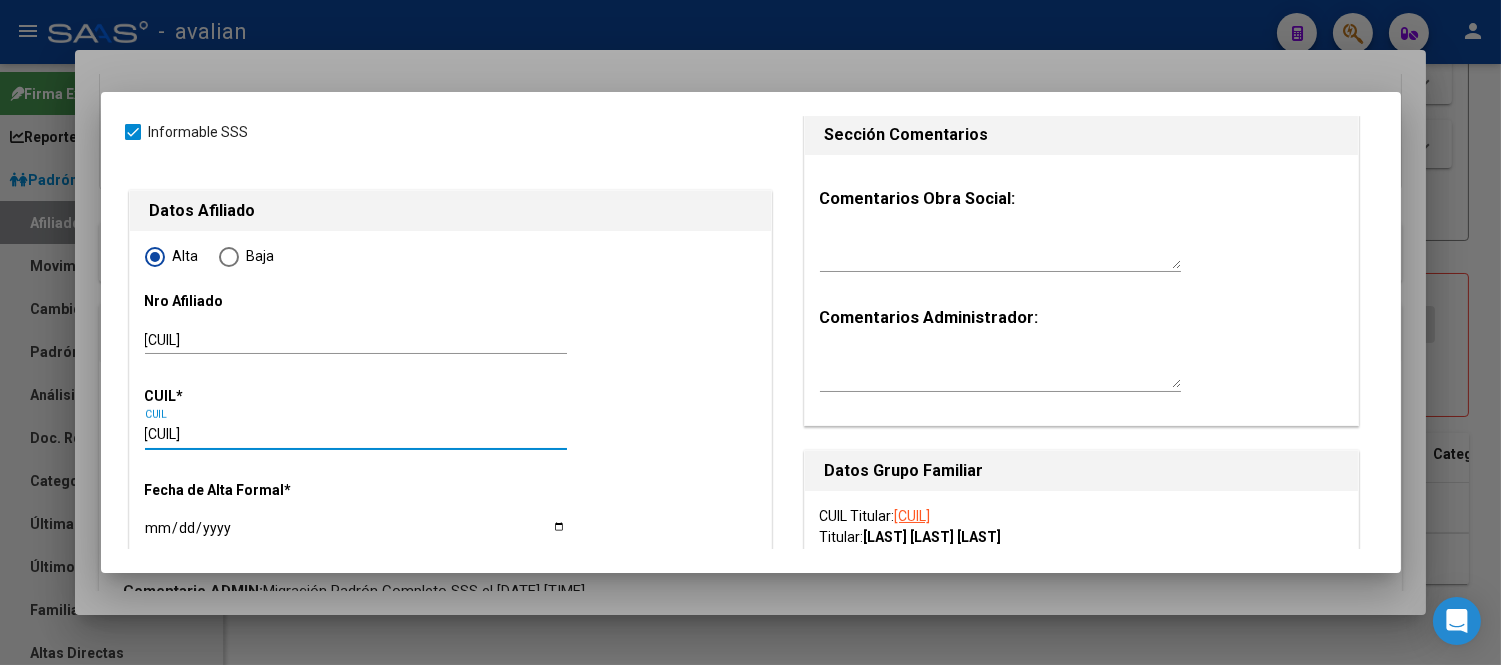 type on "[NUMBER]" 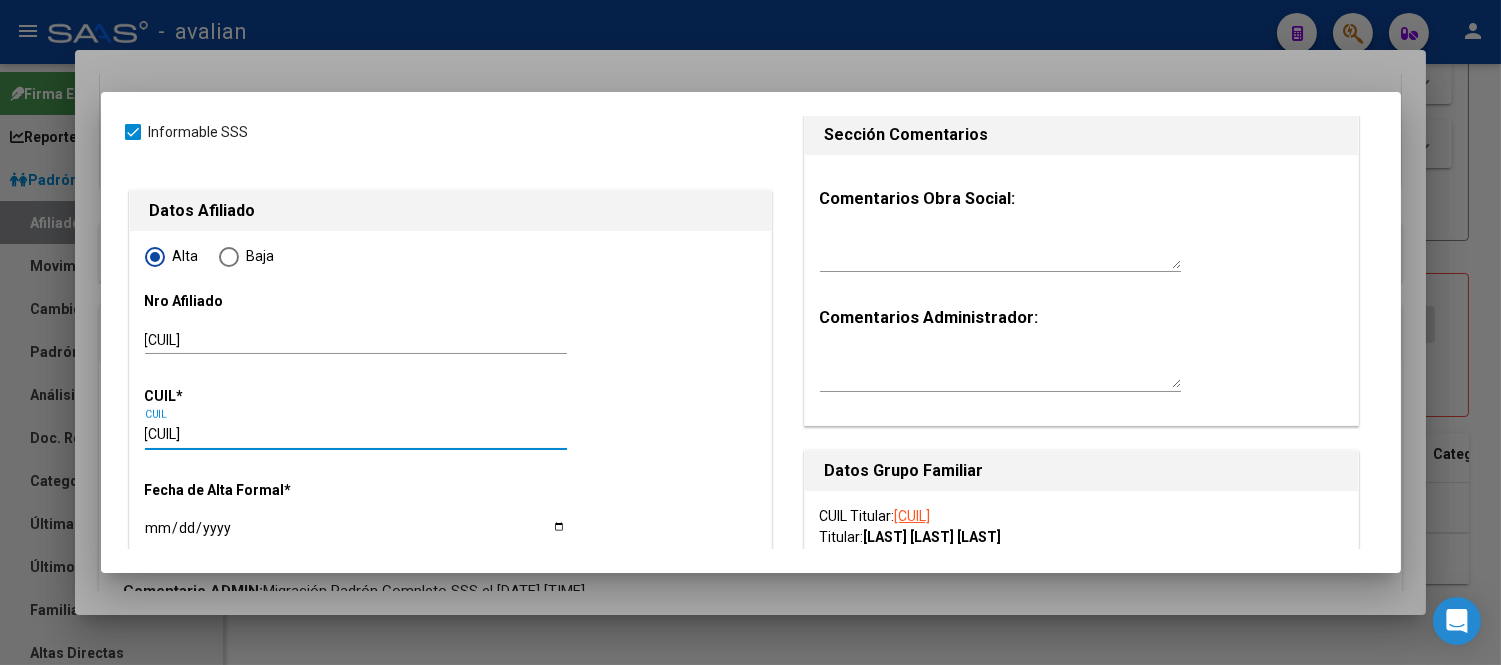 type on "[LAST]" 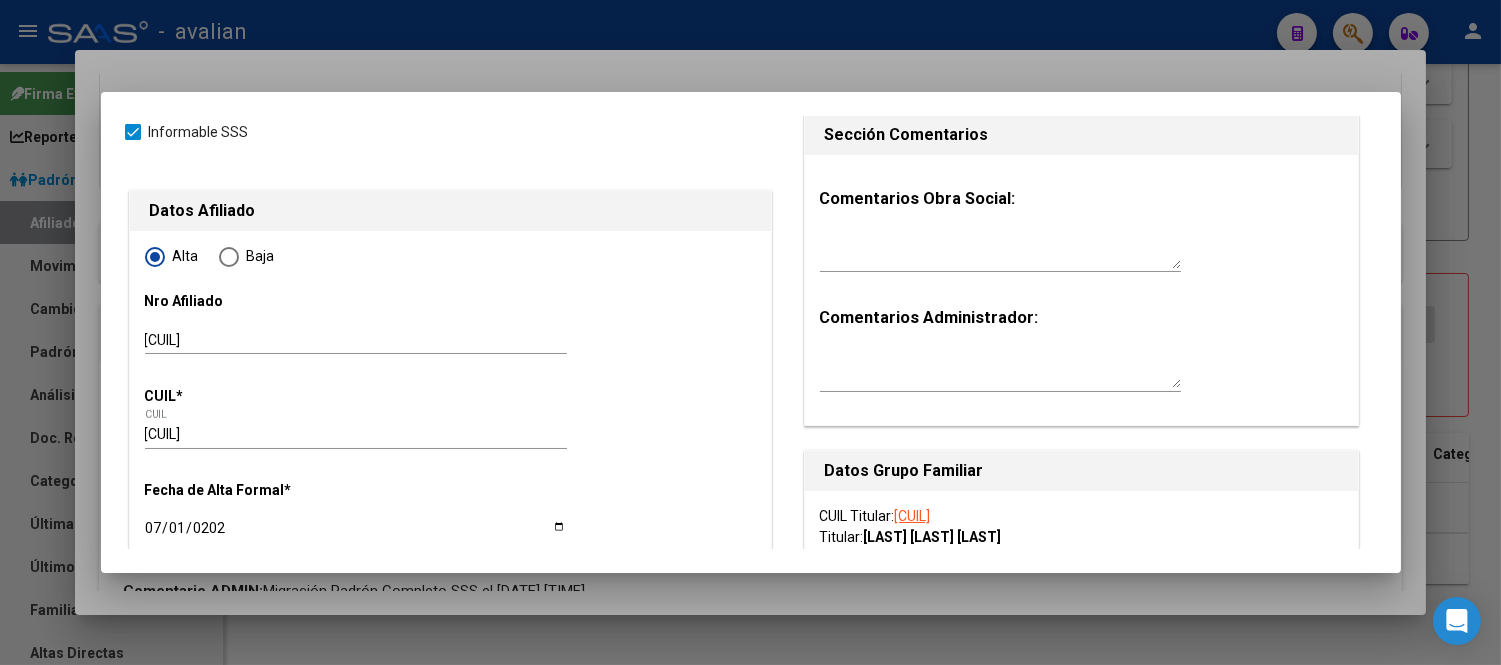 type on "2025-07-01" 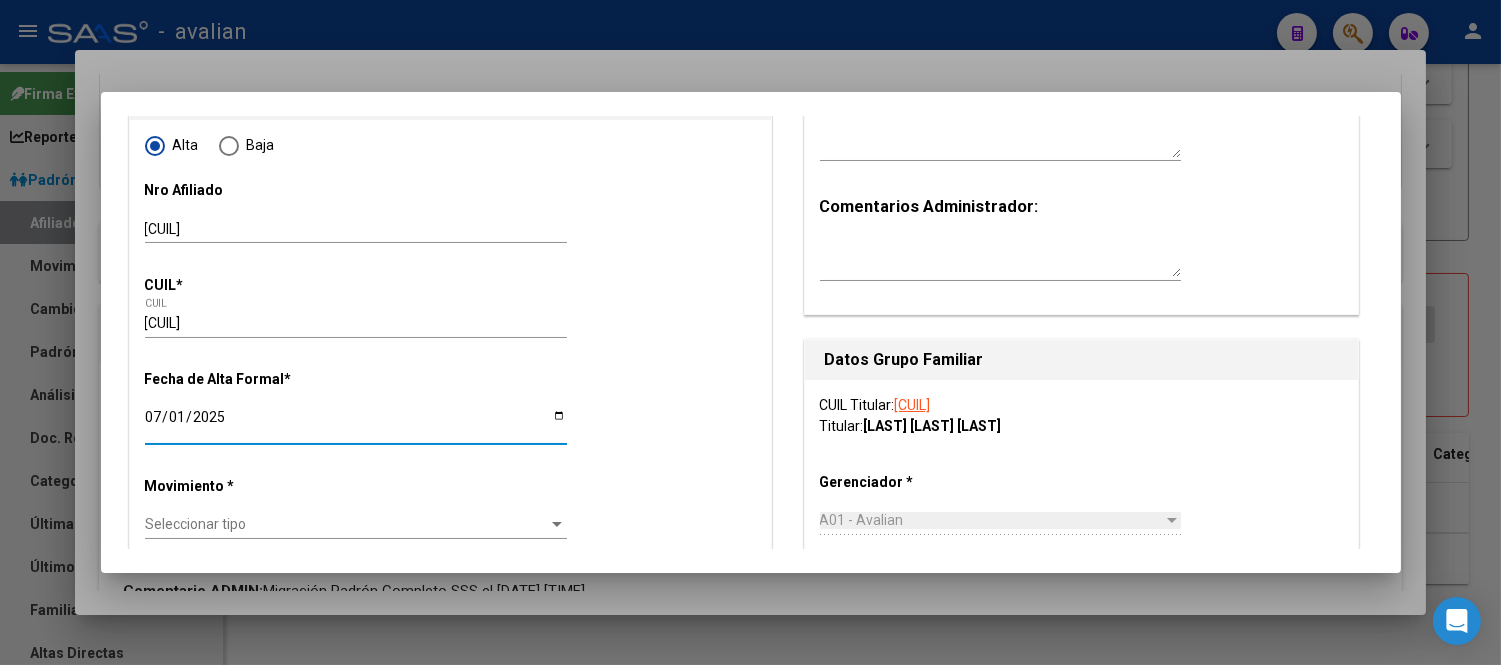 scroll, scrollTop: 337, scrollLeft: 0, axis: vertical 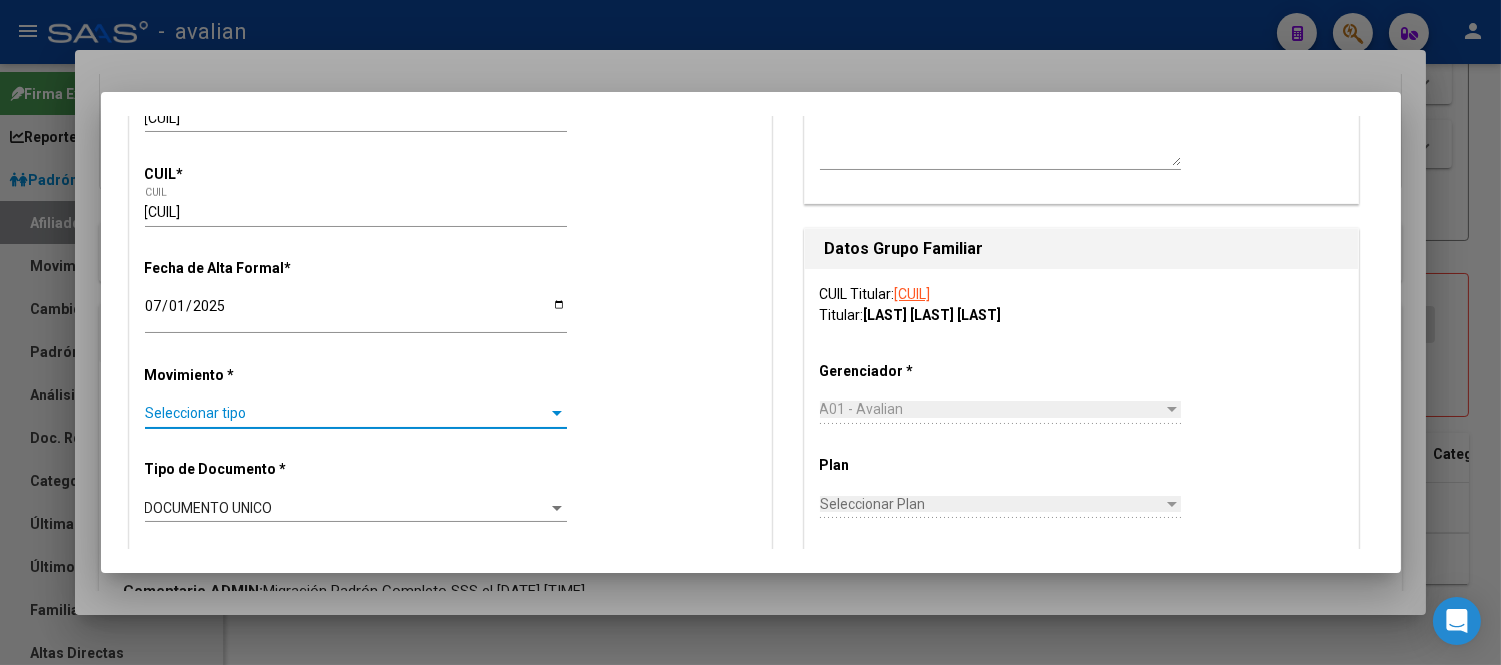 click on "Seleccionar tipo" at bounding box center (347, 413) 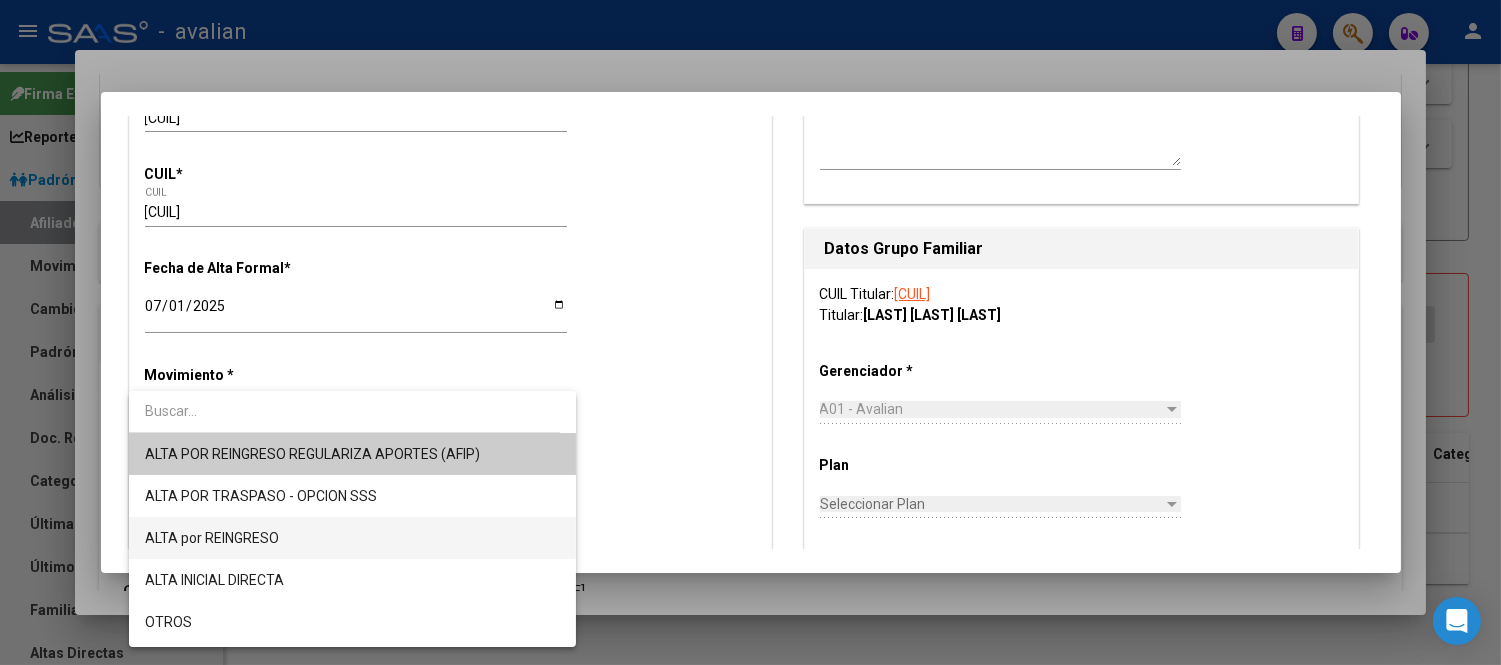 scroll, scrollTop: 222, scrollLeft: 0, axis: vertical 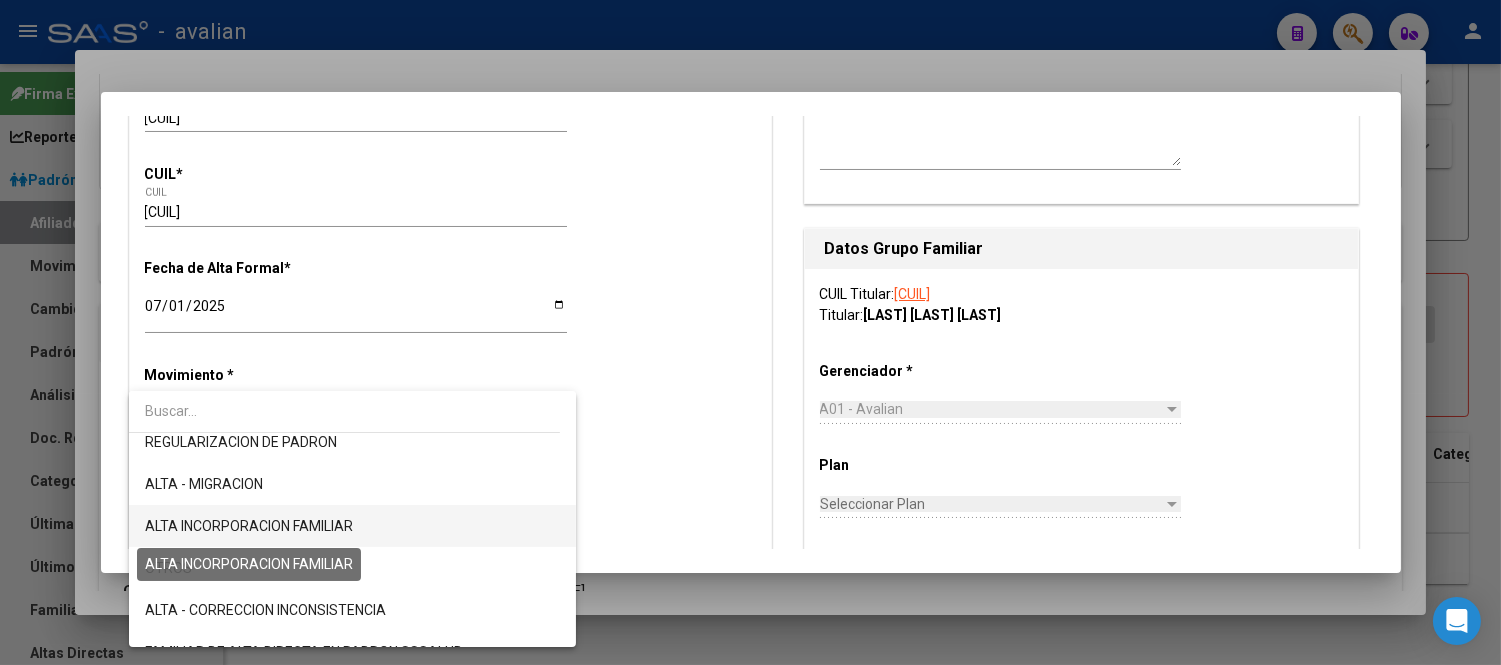 click on "ALTA INCORPORACION FAMILIAR" at bounding box center (249, 526) 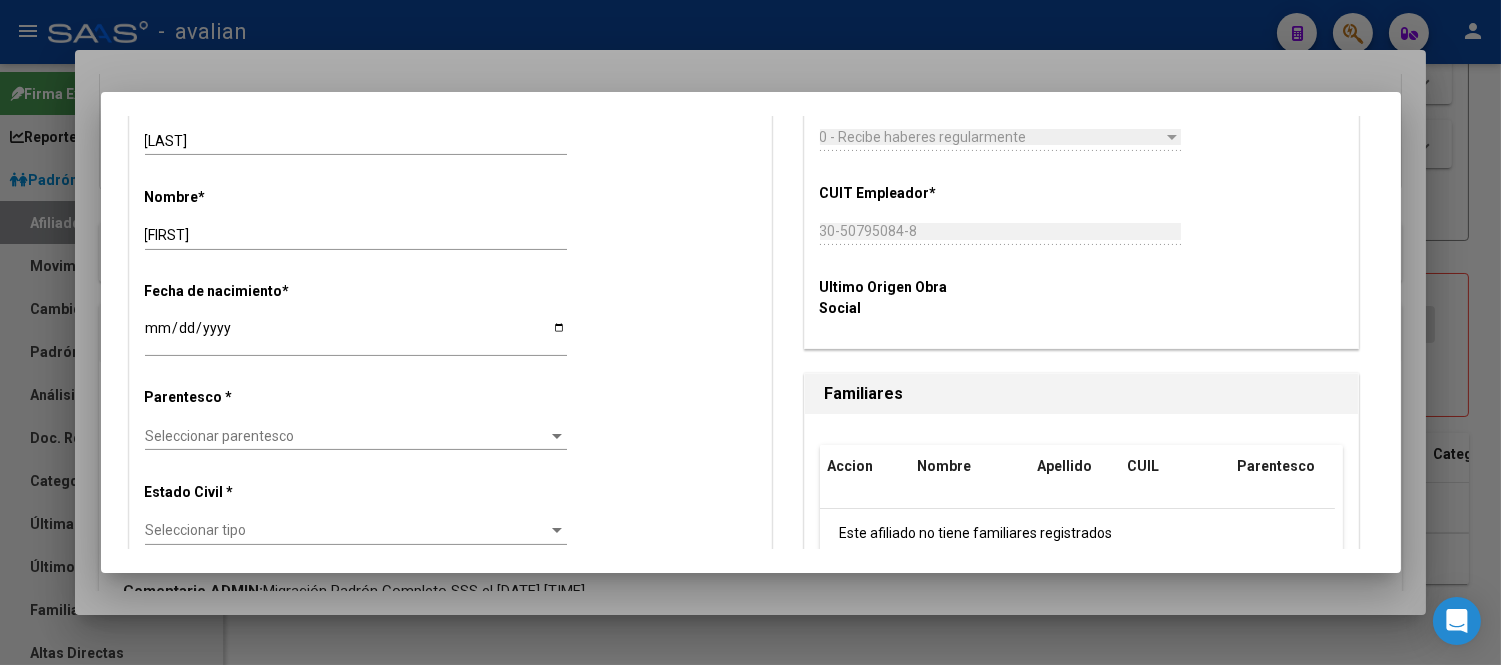 scroll, scrollTop: 1004, scrollLeft: 0, axis: vertical 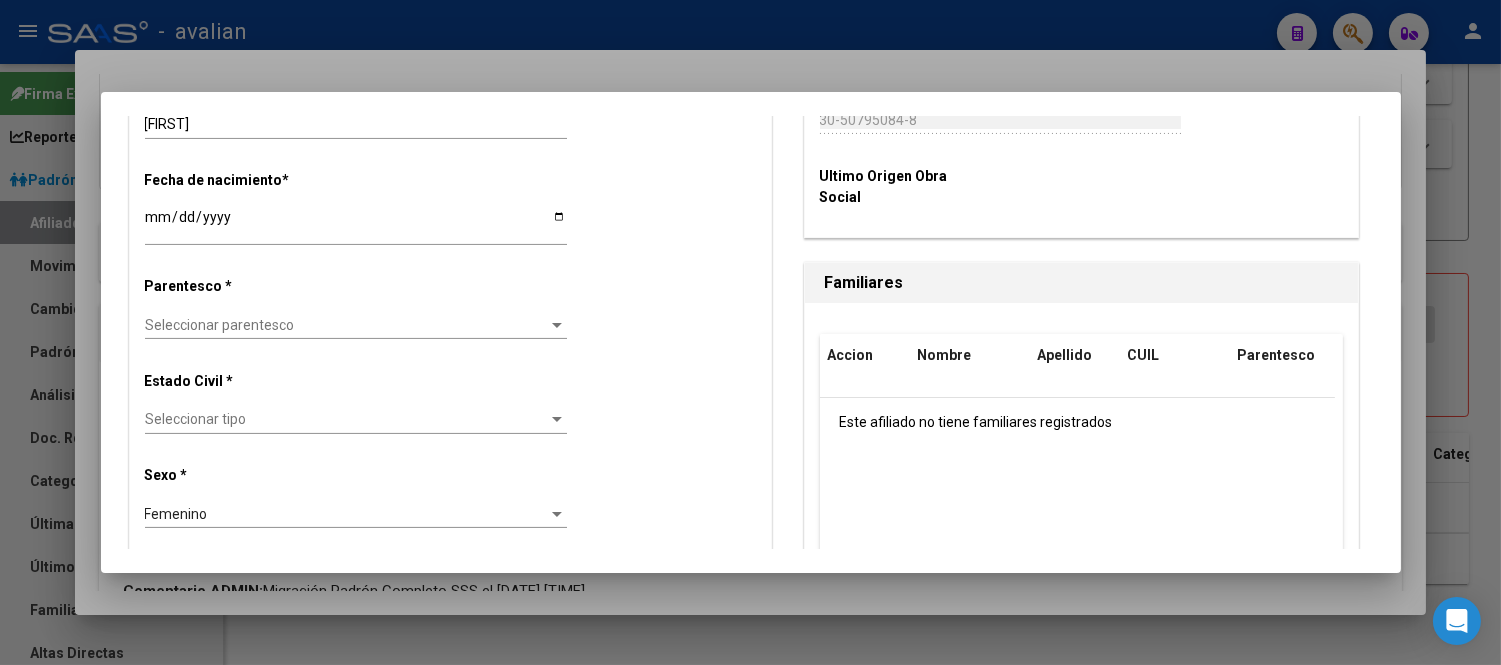 click on "Seleccionar parentesco" at bounding box center (347, 325) 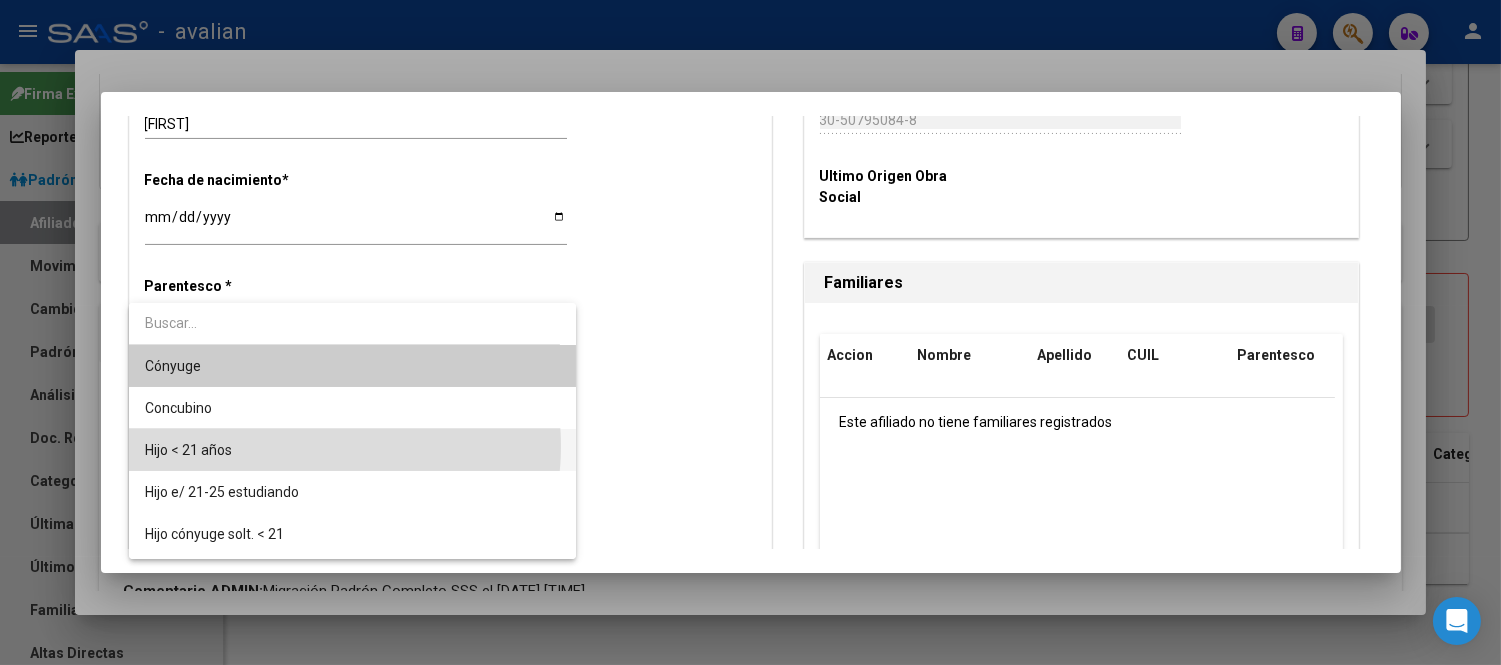 click on "Hijo < 21 años" at bounding box center [352, 450] 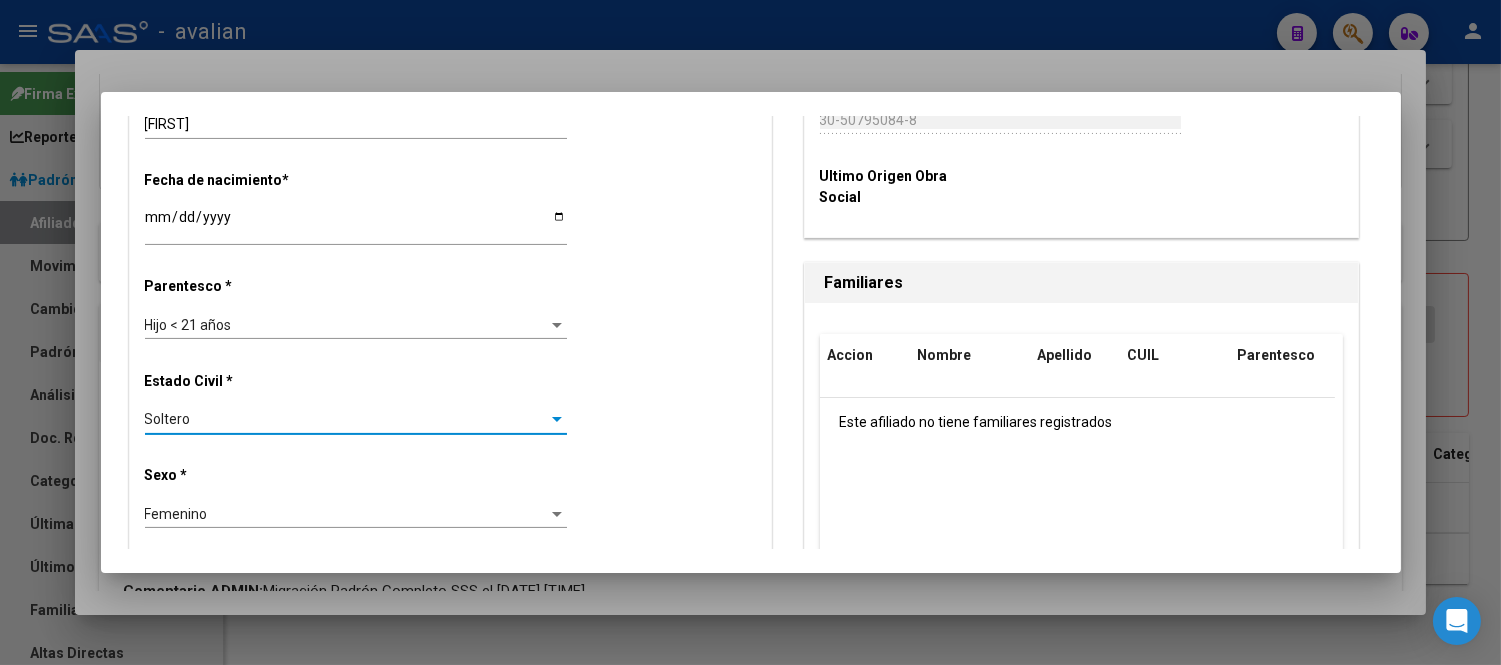 click on "Soltero" at bounding box center (347, 419) 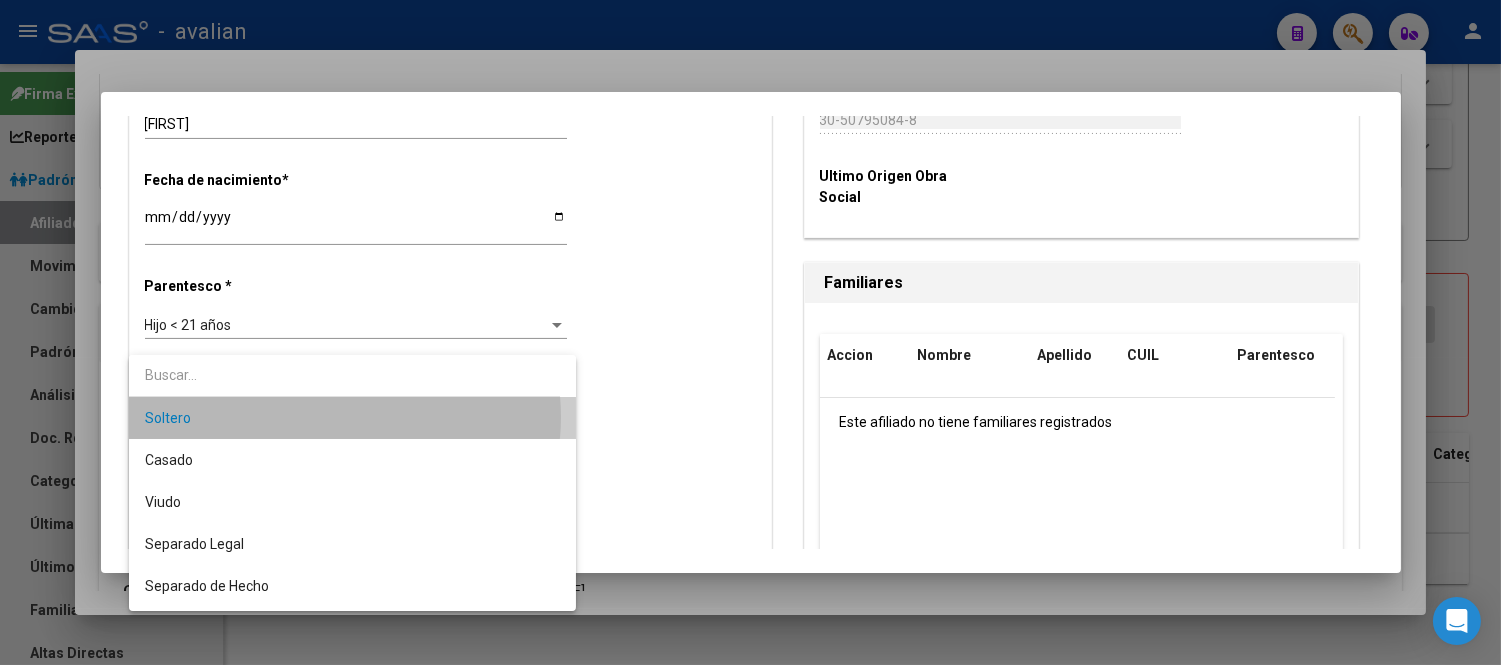 click on "Soltero" at bounding box center (352, 418) 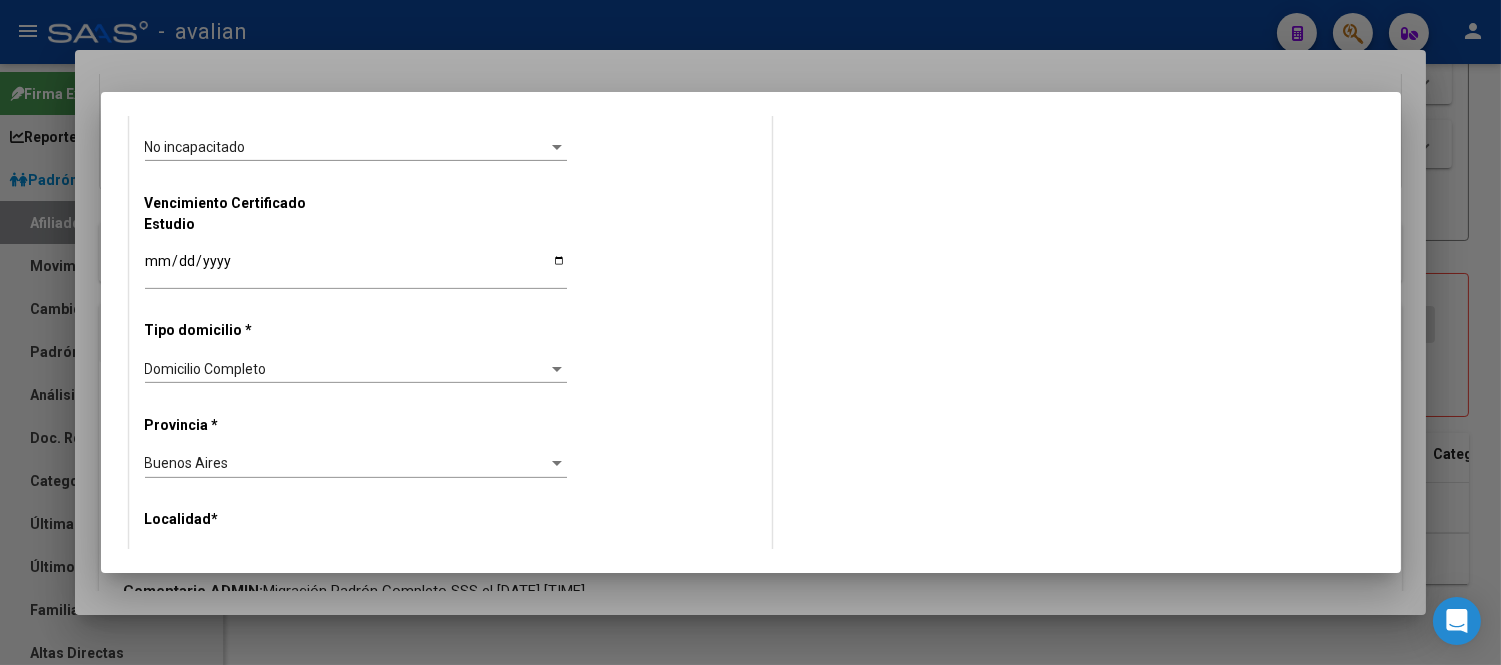 scroll, scrollTop: 1448, scrollLeft: 0, axis: vertical 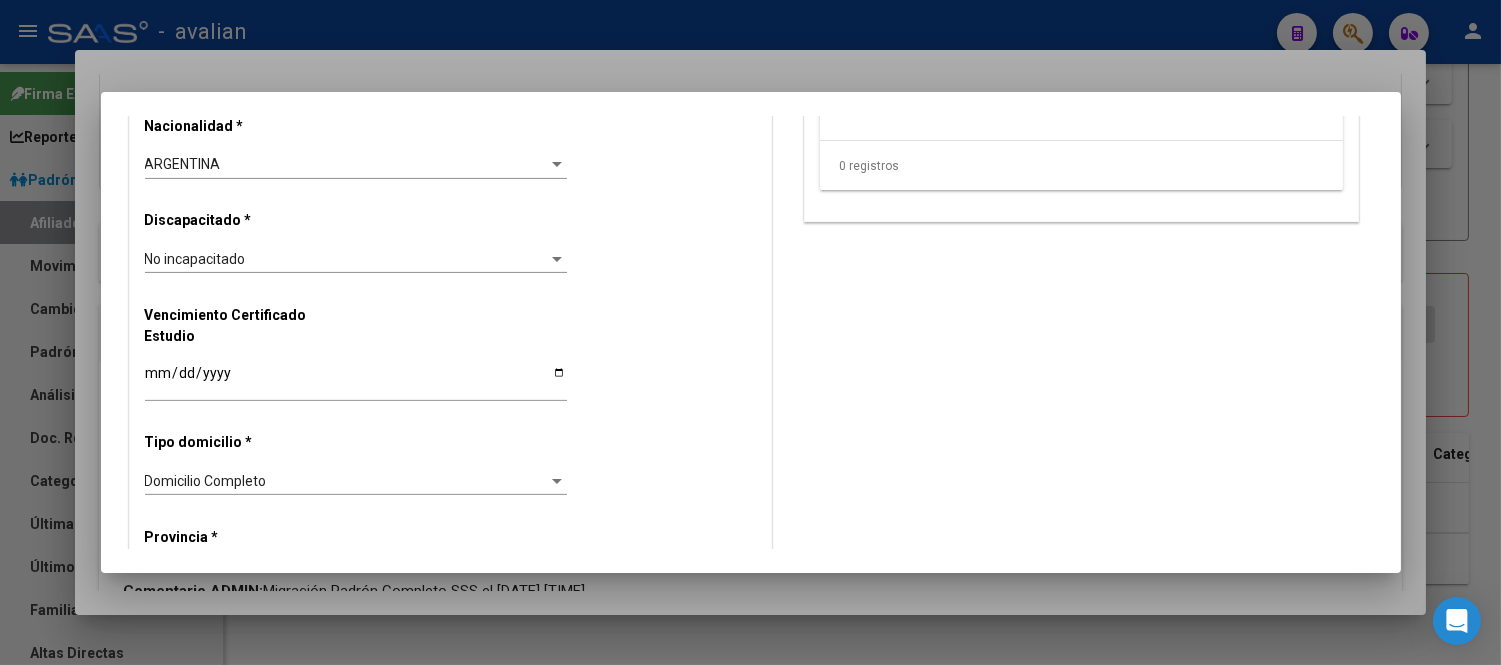 click on "No incapacitado" at bounding box center [347, 259] 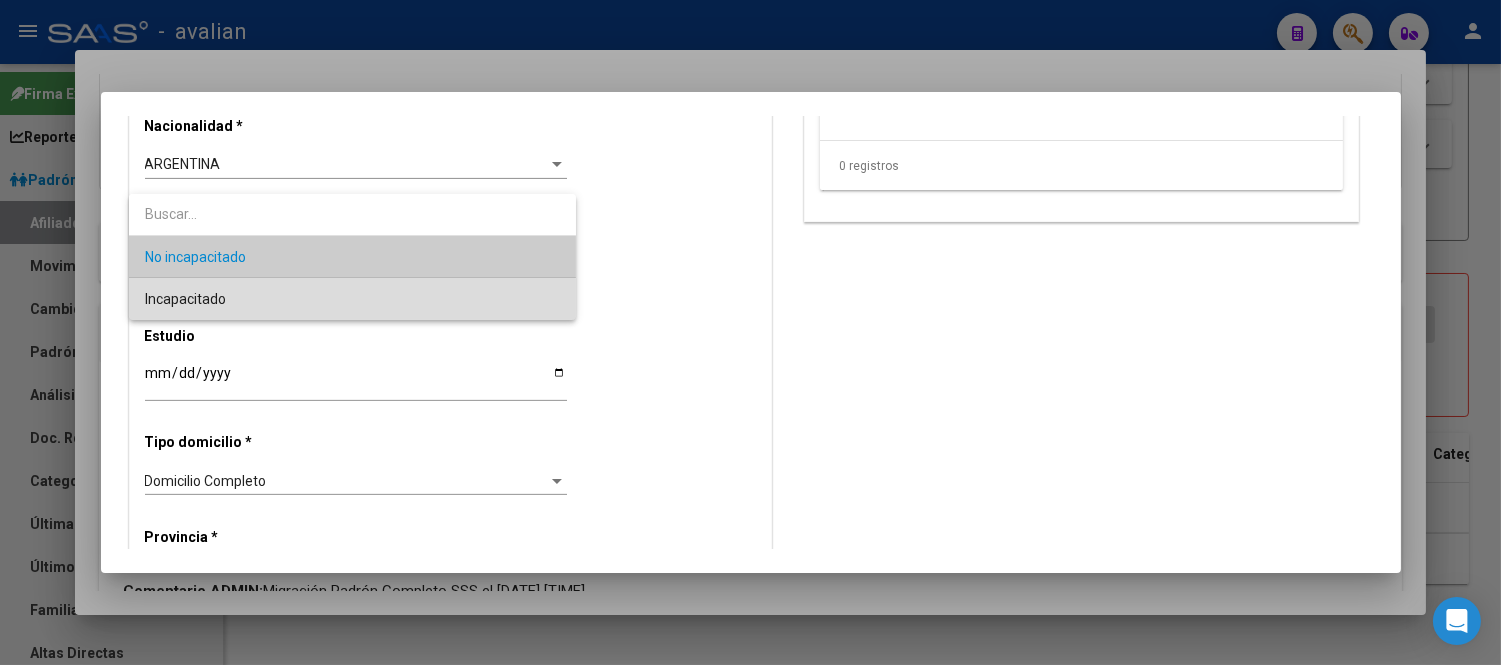click on "Incapacitado" at bounding box center [352, 299] 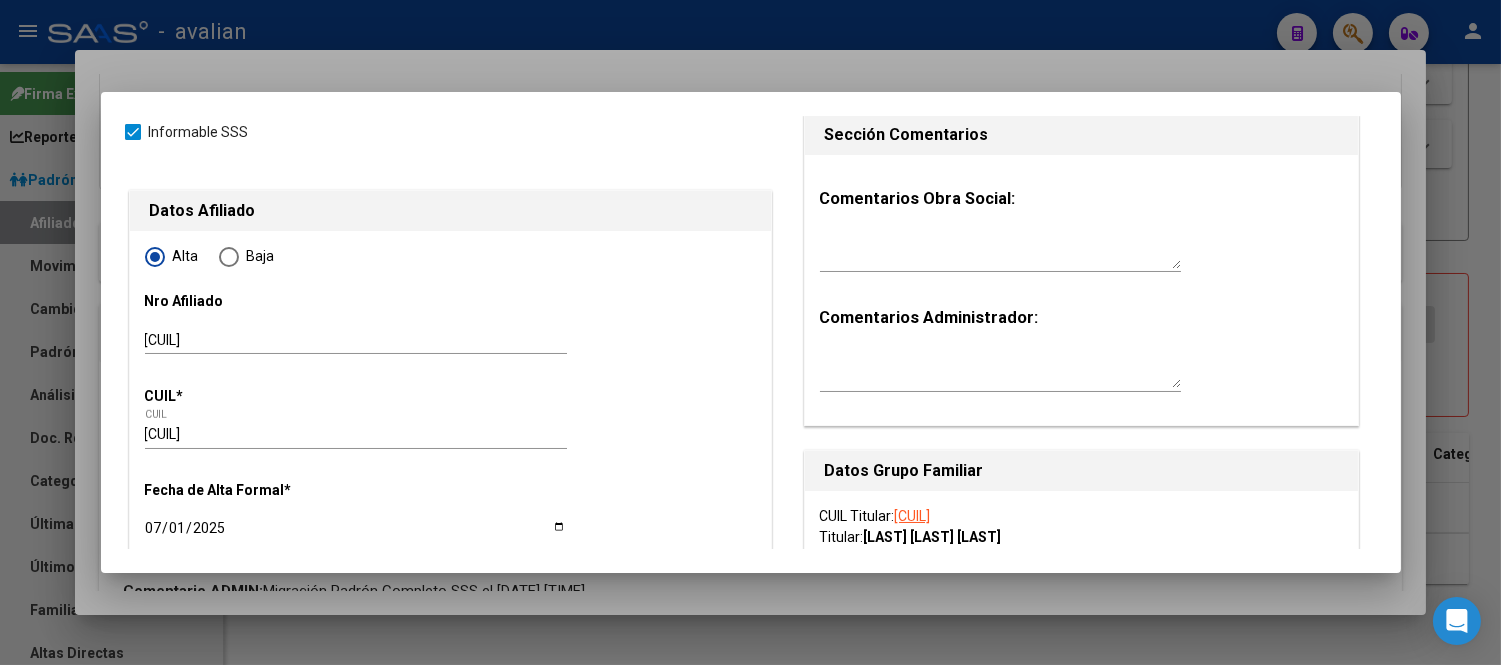 scroll, scrollTop: 4, scrollLeft: 0, axis: vertical 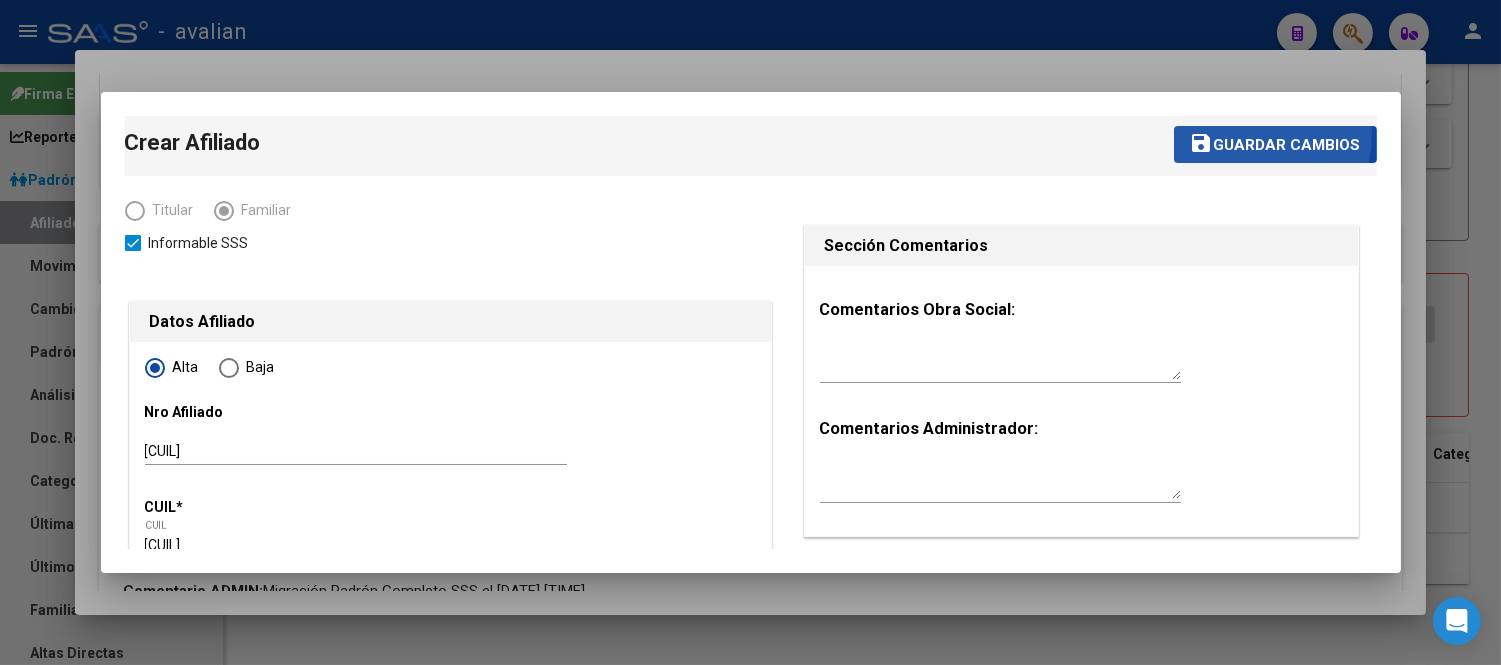 click on "save Guardar cambios" at bounding box center [1275, 144] 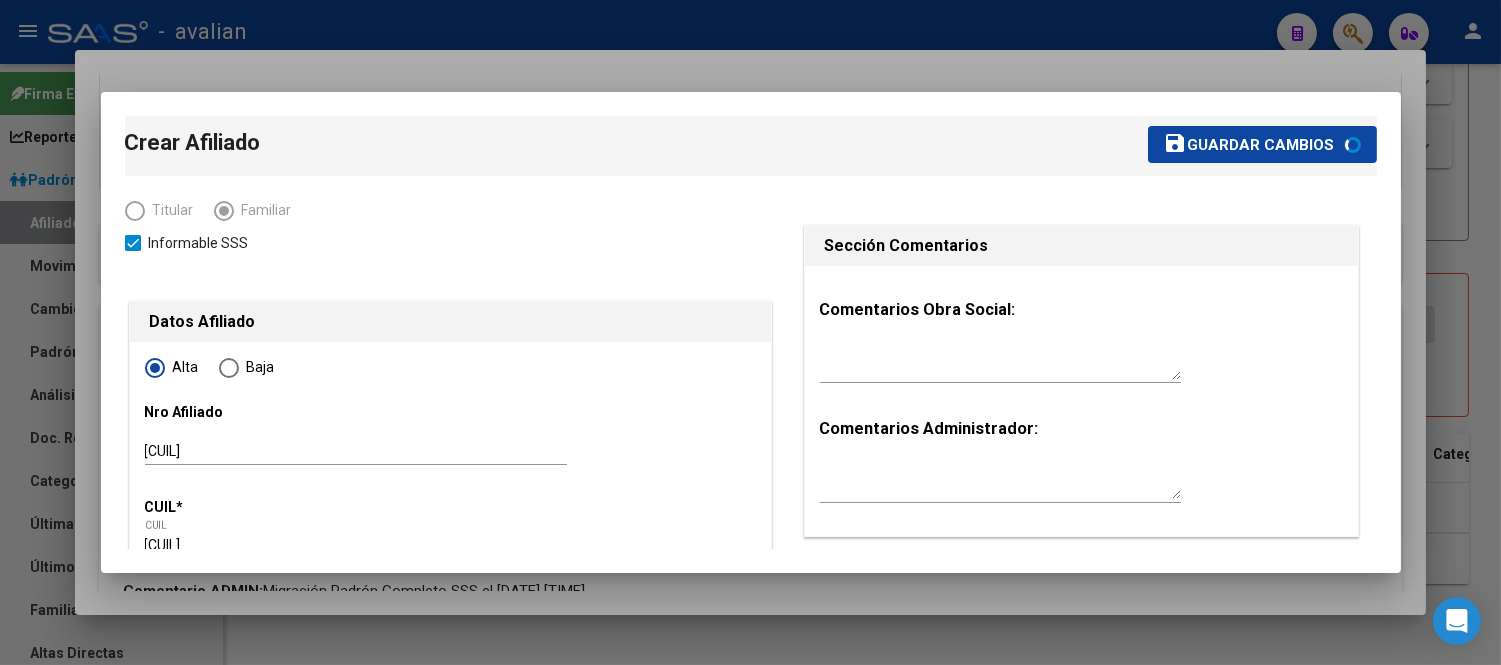scroll, scrollTop: 0, scrollLeft: 0, axis: both 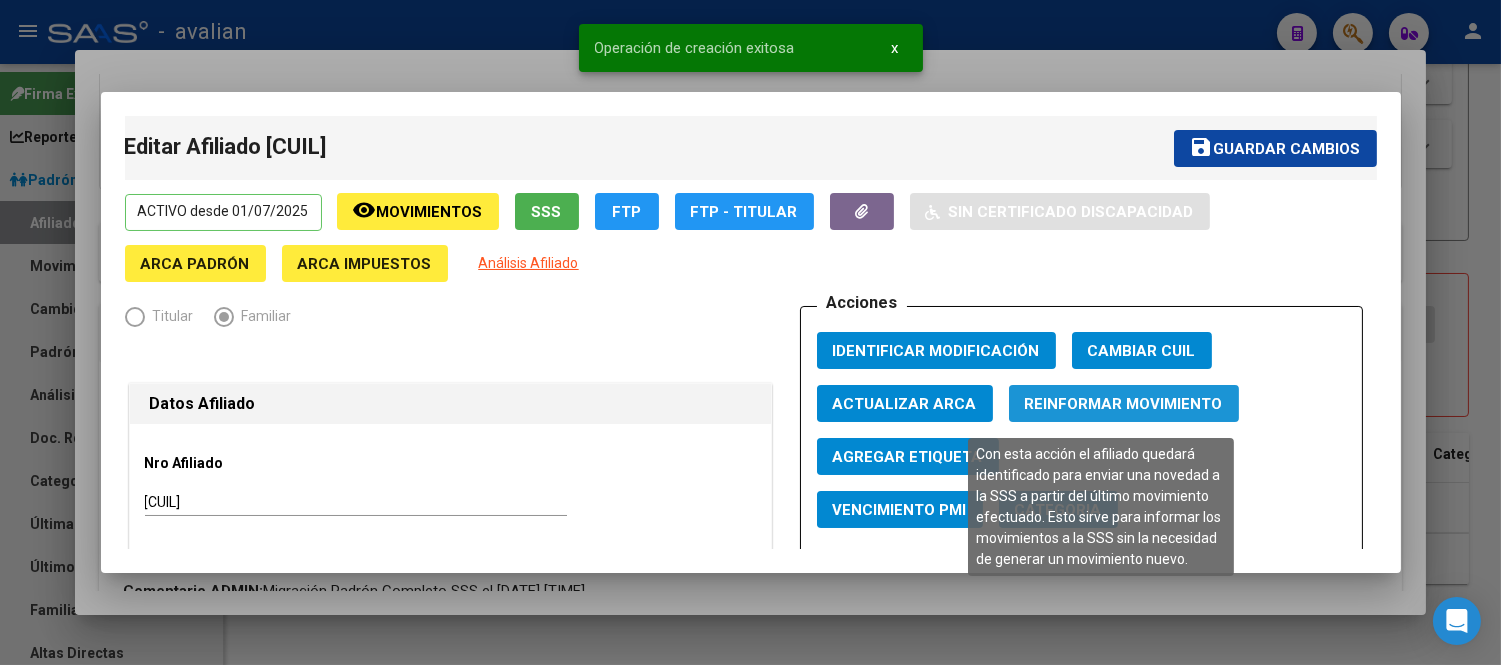 click on "Reinformar Movimiento" 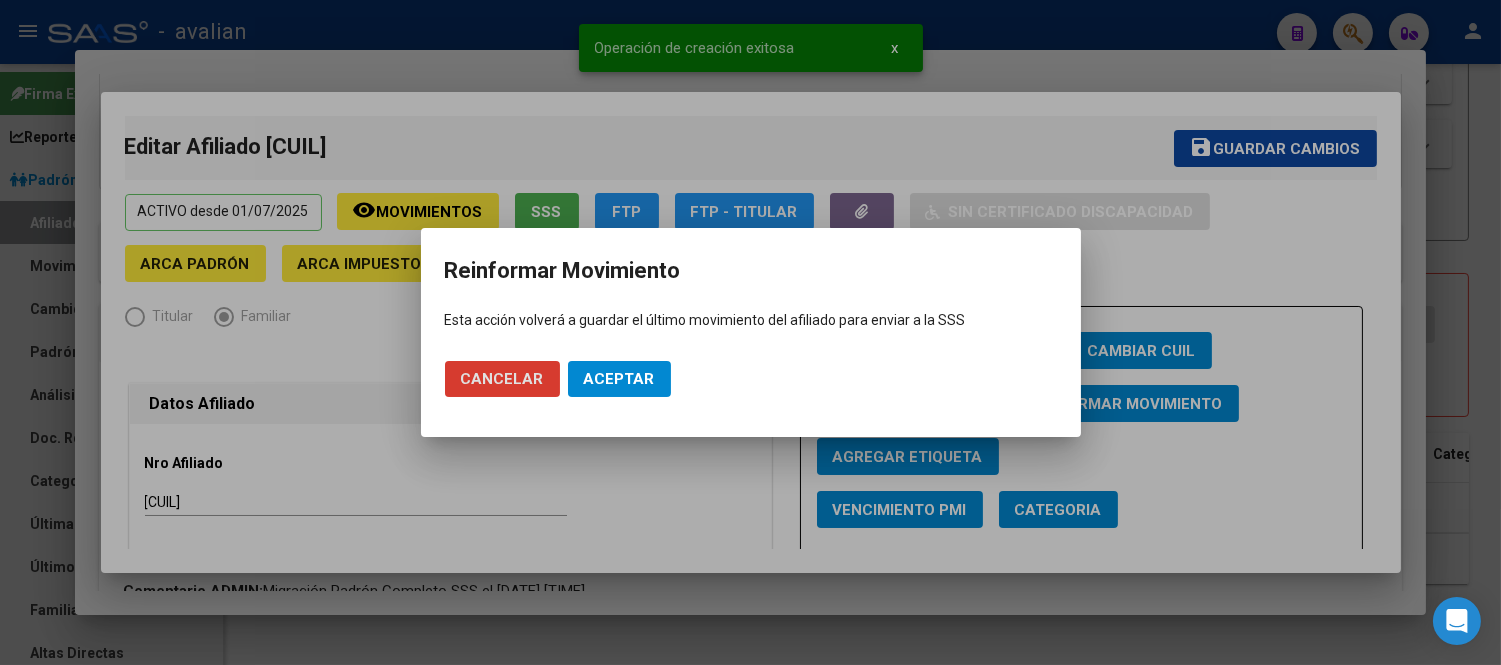click on "Aceptar" at bounding box center [619, 379] 